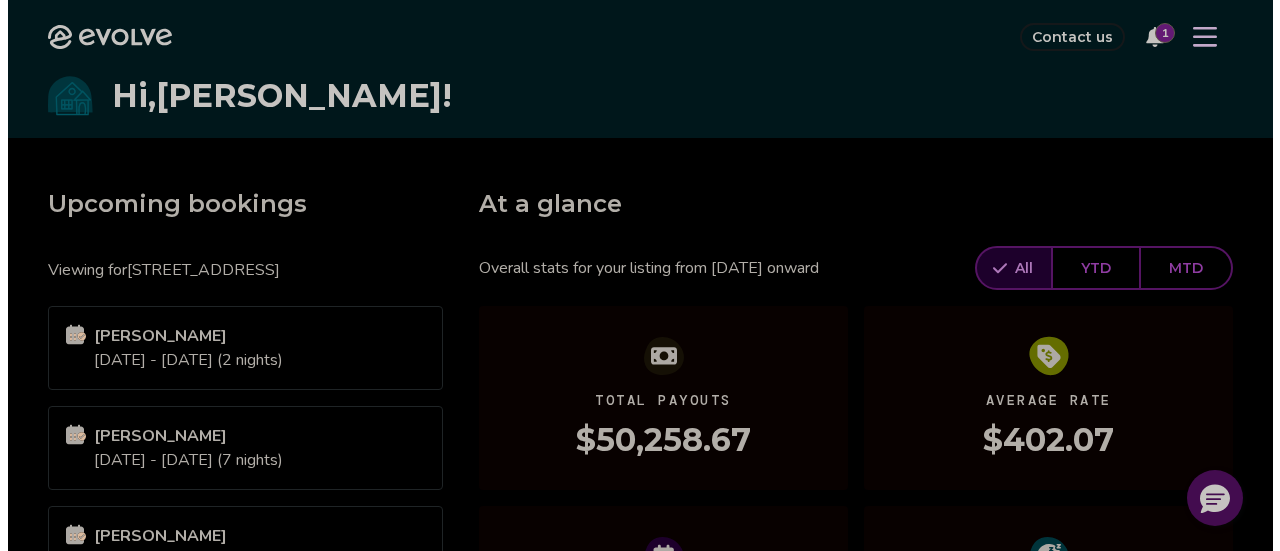 scroll, scrollTop: 0, scrollLeft: 0, axis: both 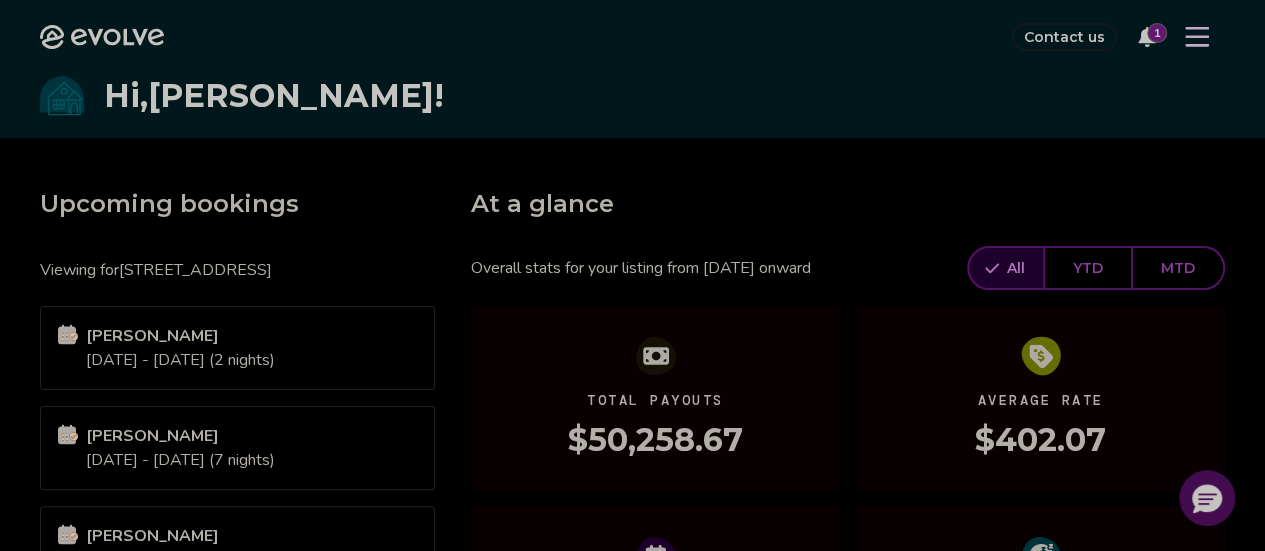 click 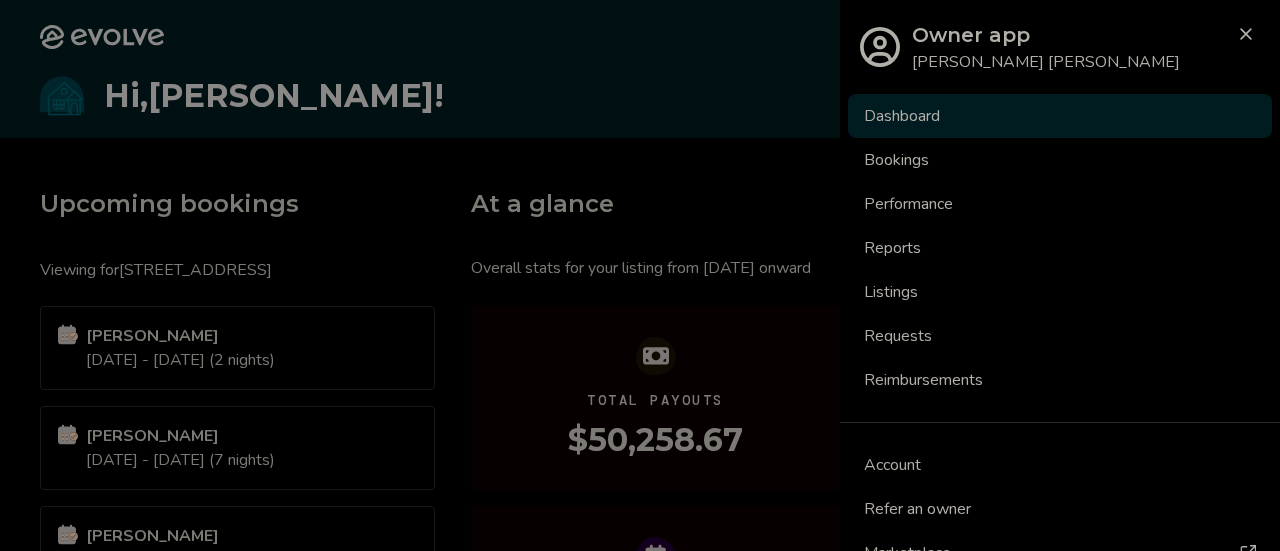 click on "Listings" at bounding box center [1060, 292] 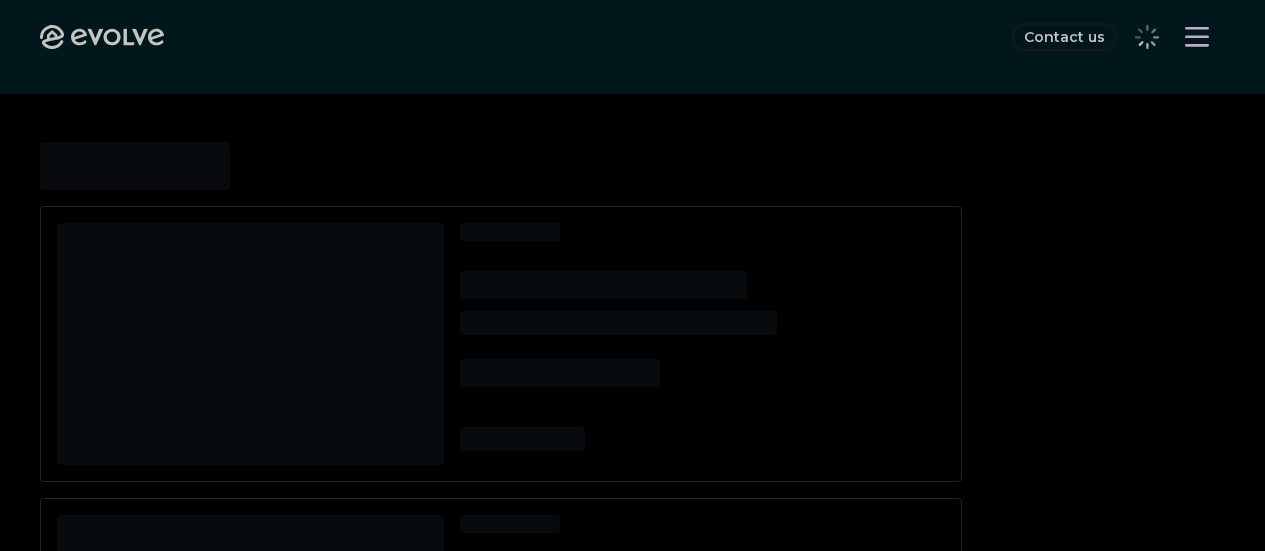 scroll, scrollTop: 0, scrollLeft: 0, axis: both 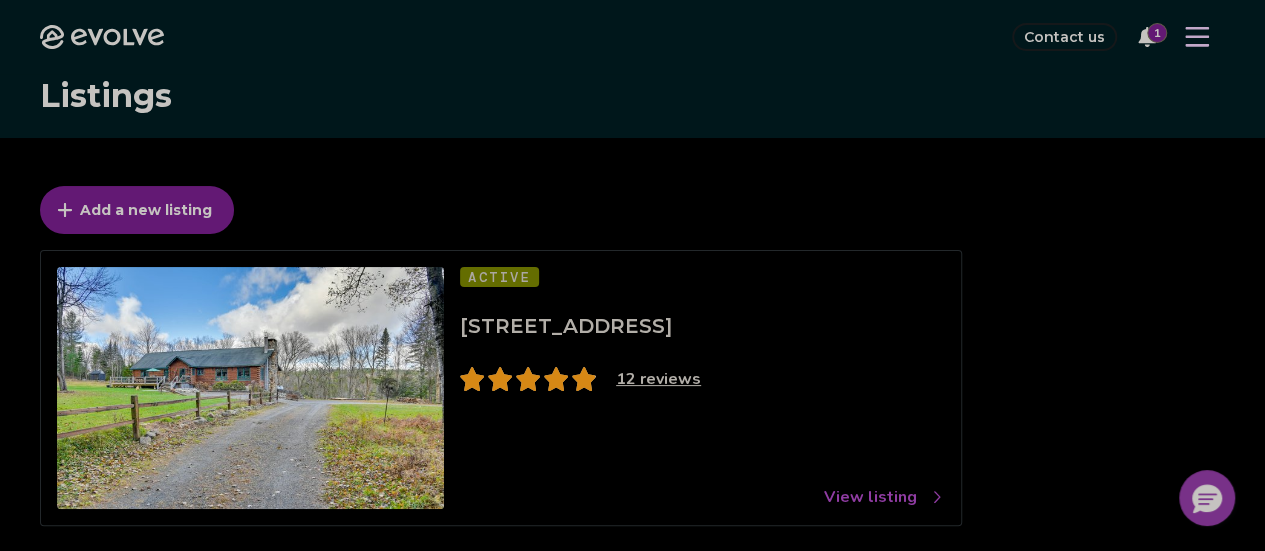 click on "View listing" at bounding box center (884, 497) 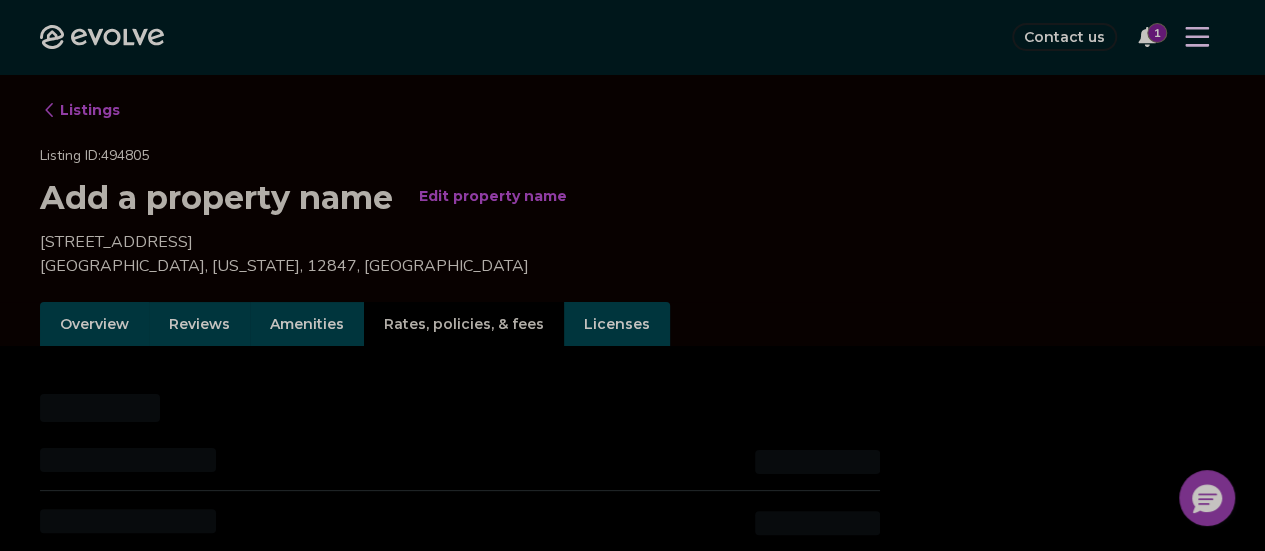 click on "Rates, policies, & fees" at bounding box center [464, 324] 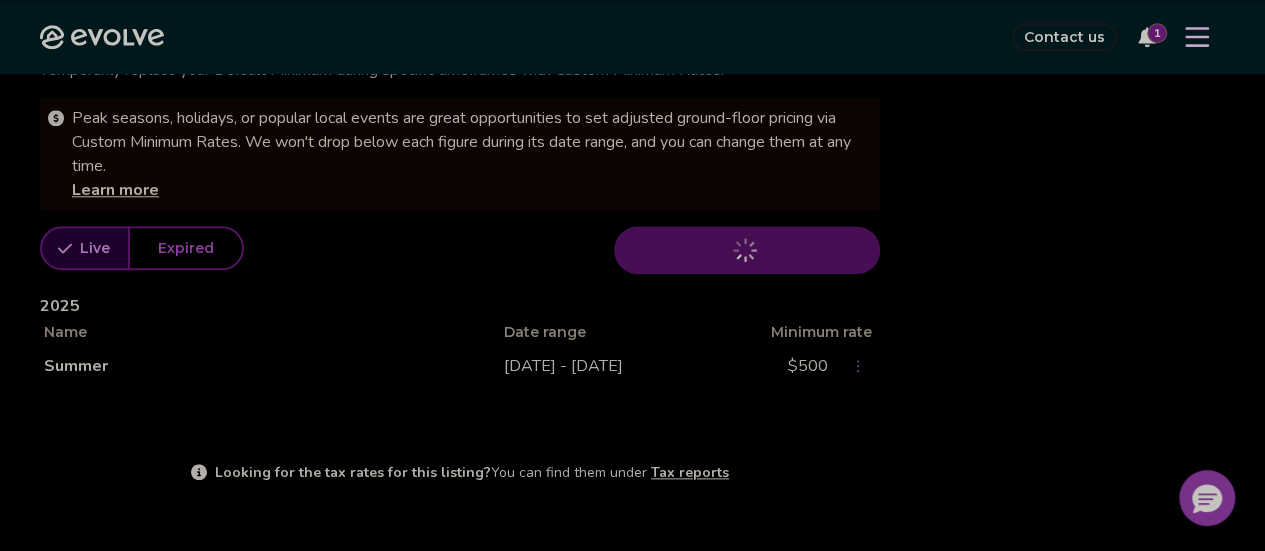 scroll, scrollTop: 942, scrollLeft: 0, axis: vertical 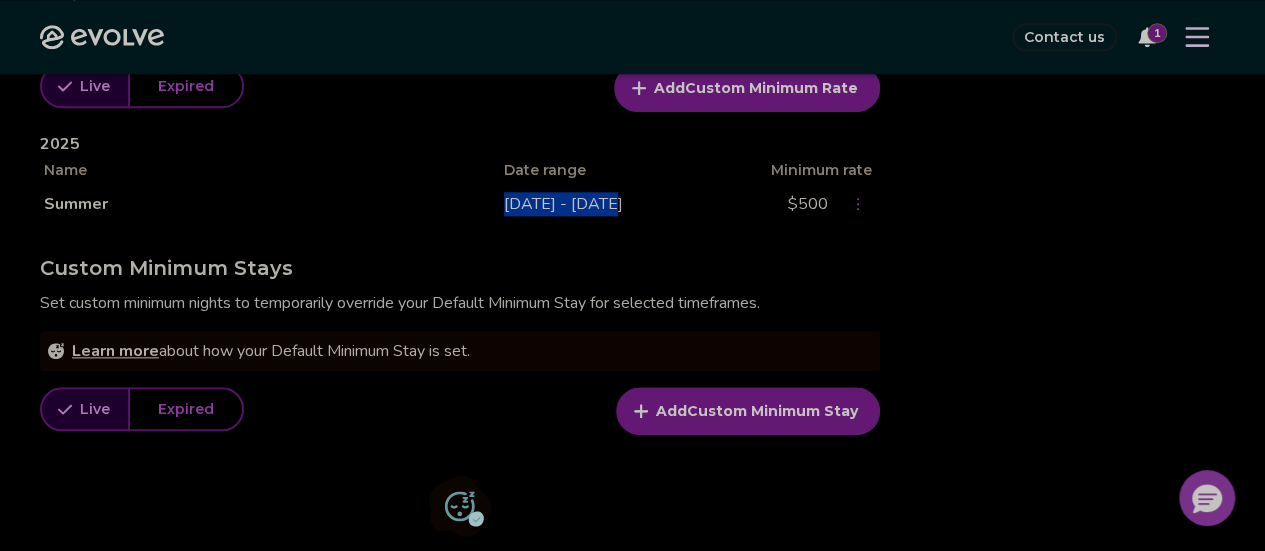 drag, startPoint x: 500, startPoint y: 202, endPoint x: 598, endPoint y: 205, distance: 98.045906 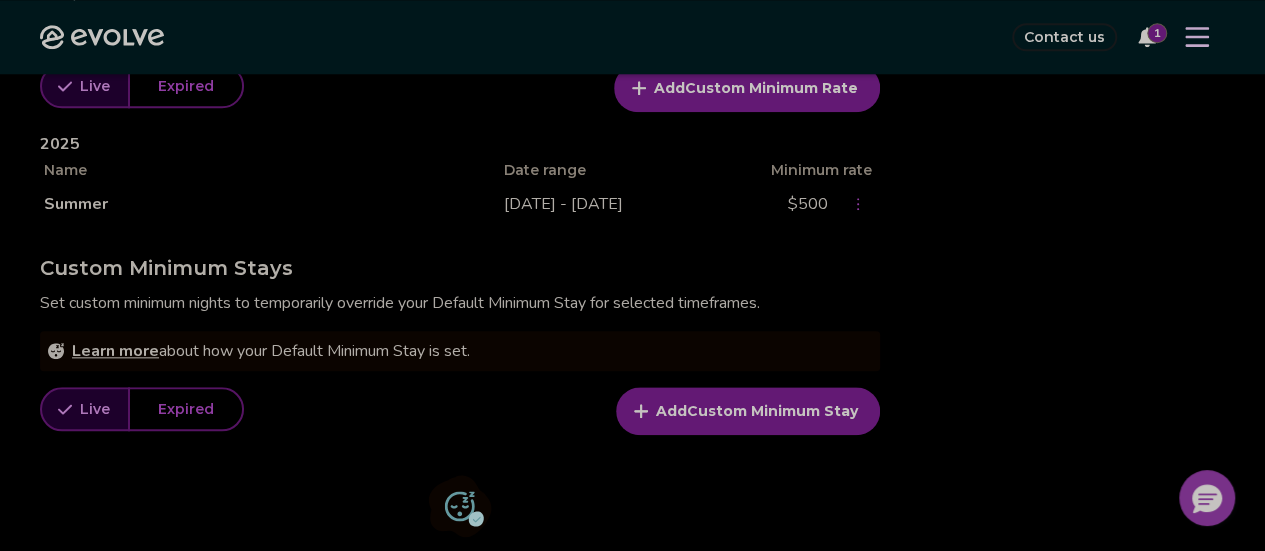 click on "Evolve Contact us 1" at bounding box center [632, 37] 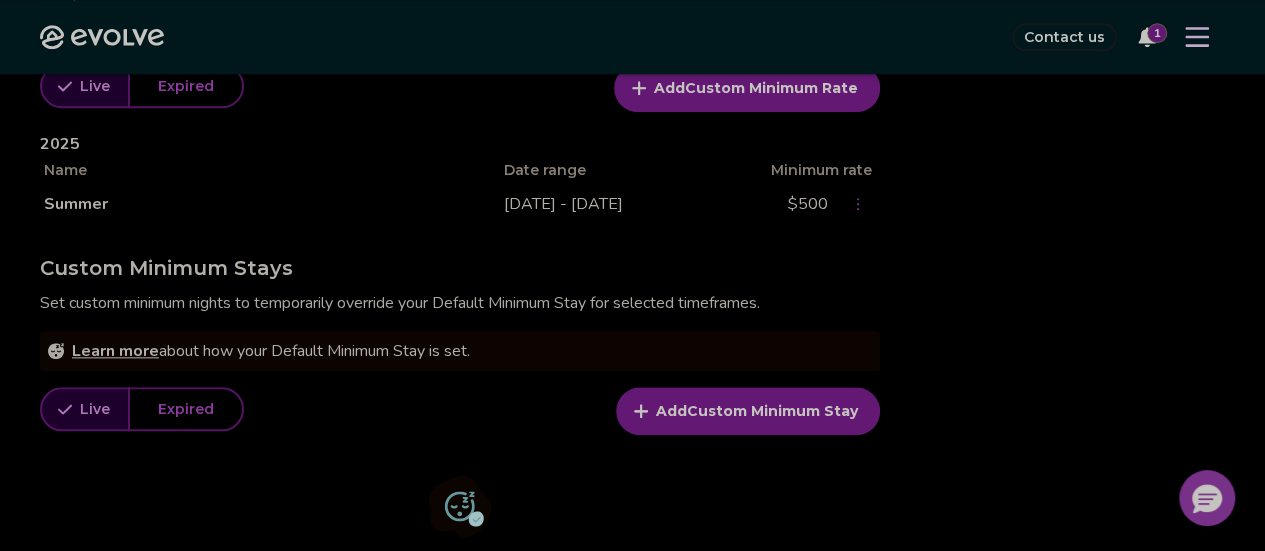 click 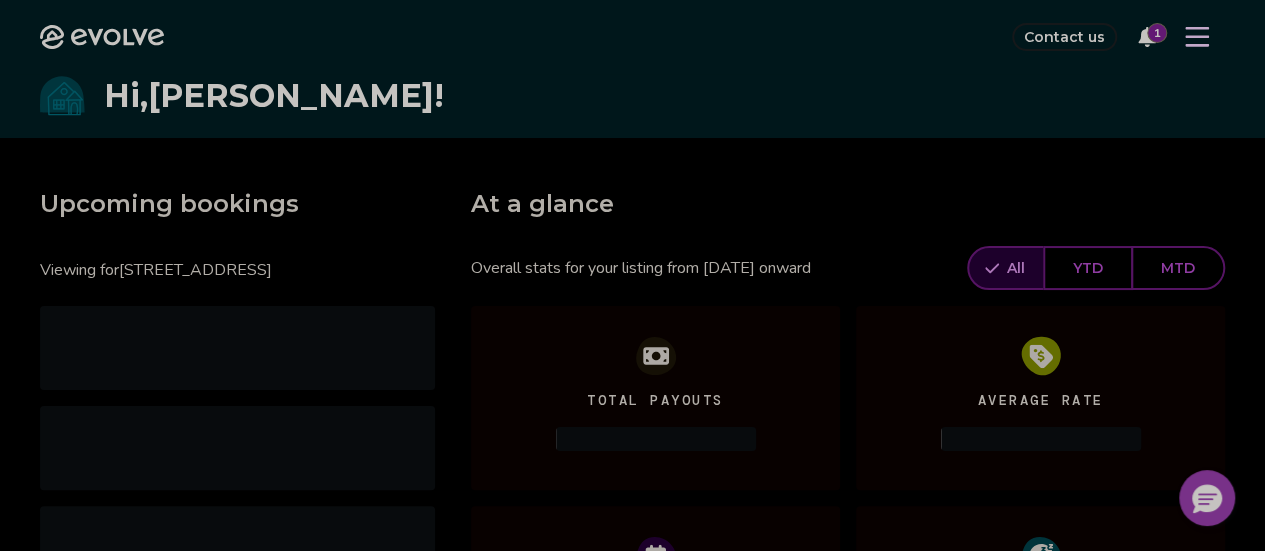 scroll, scrollTop: 398, scrollLeft: 0, axis: vertical 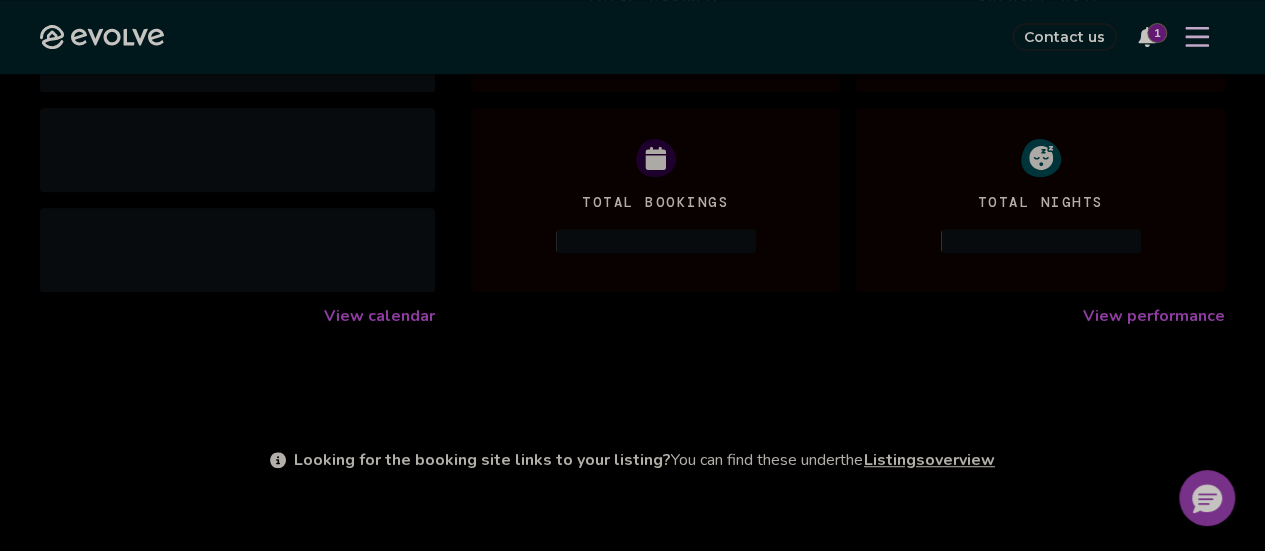 click on "View calendar" at bounding box center [379, 316] 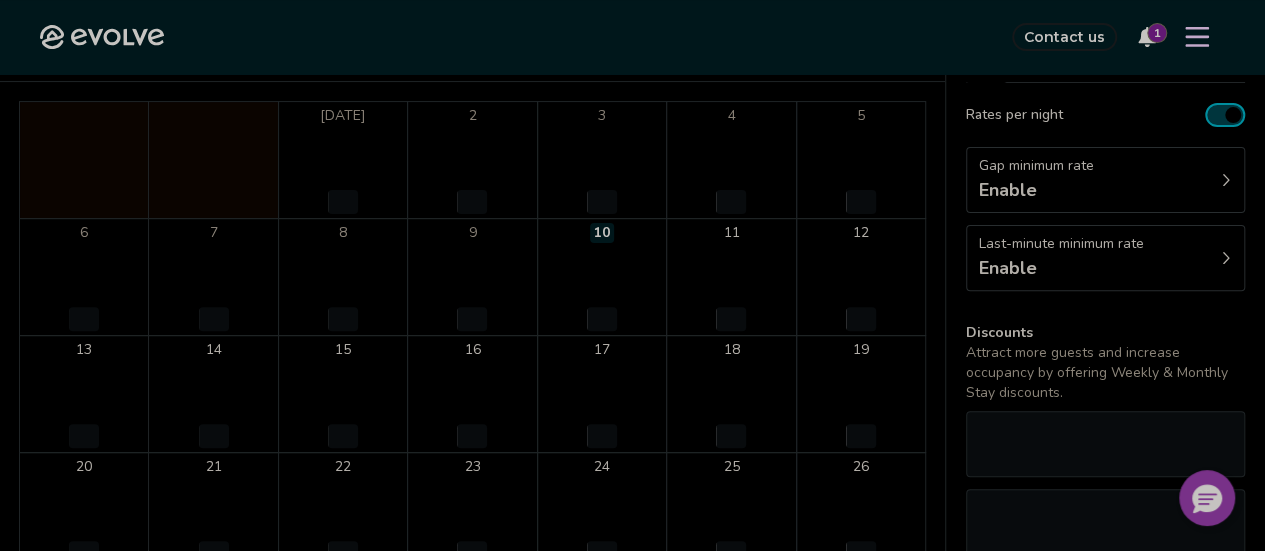 scroll, scrollTop: 203, scrollLeft: 0, axis: vertical 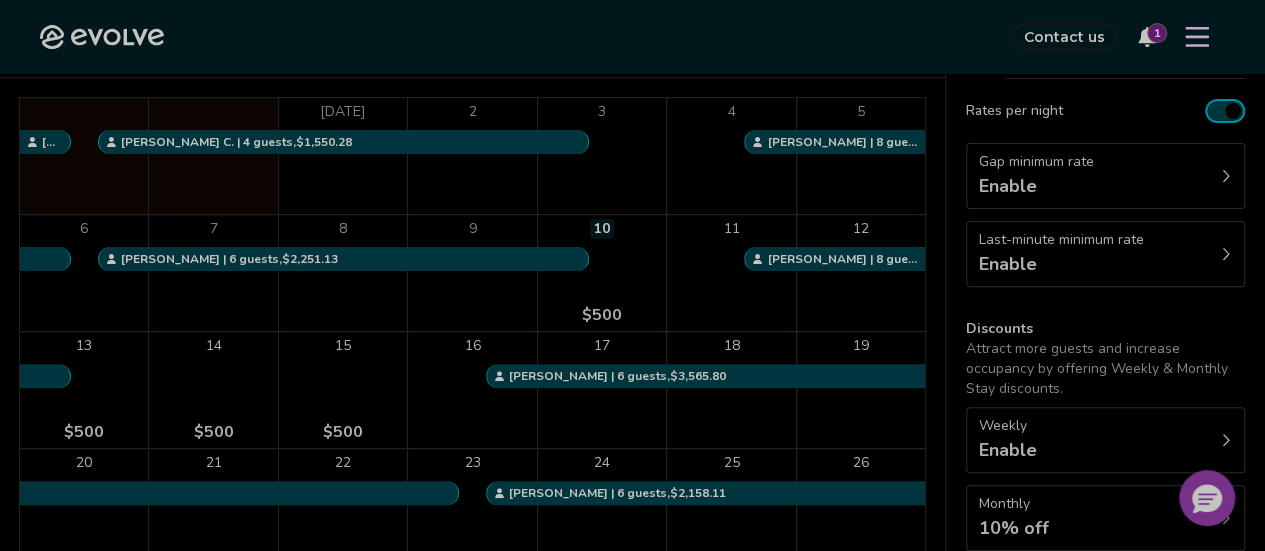 click on "Gap minimum rate Enable" at bounding box center (1105, 176) 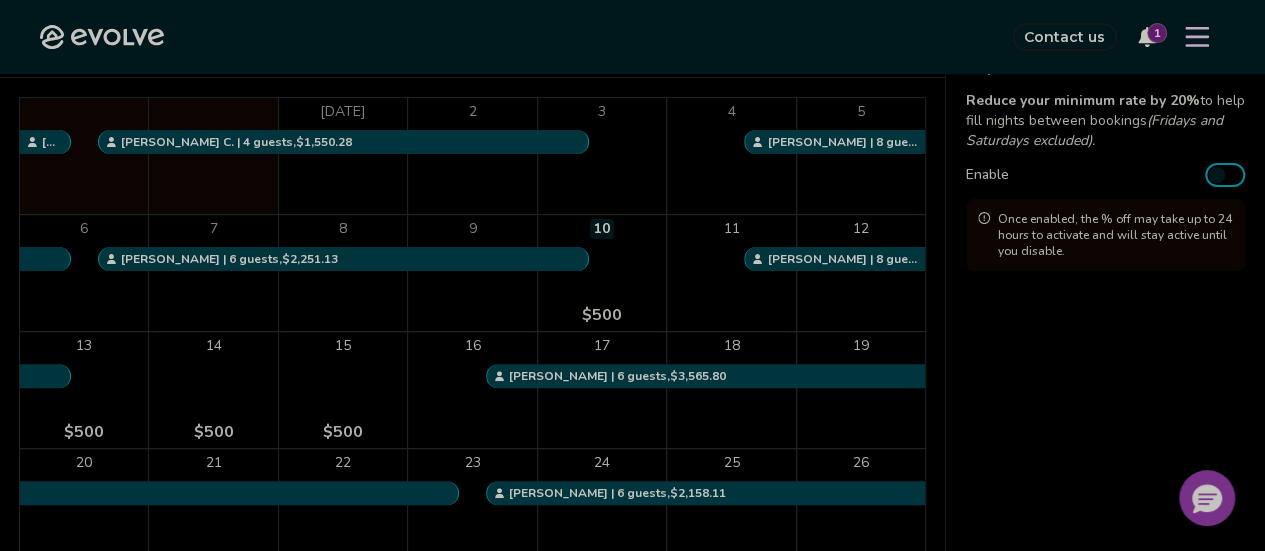 click at bounding box center [1217, 175] 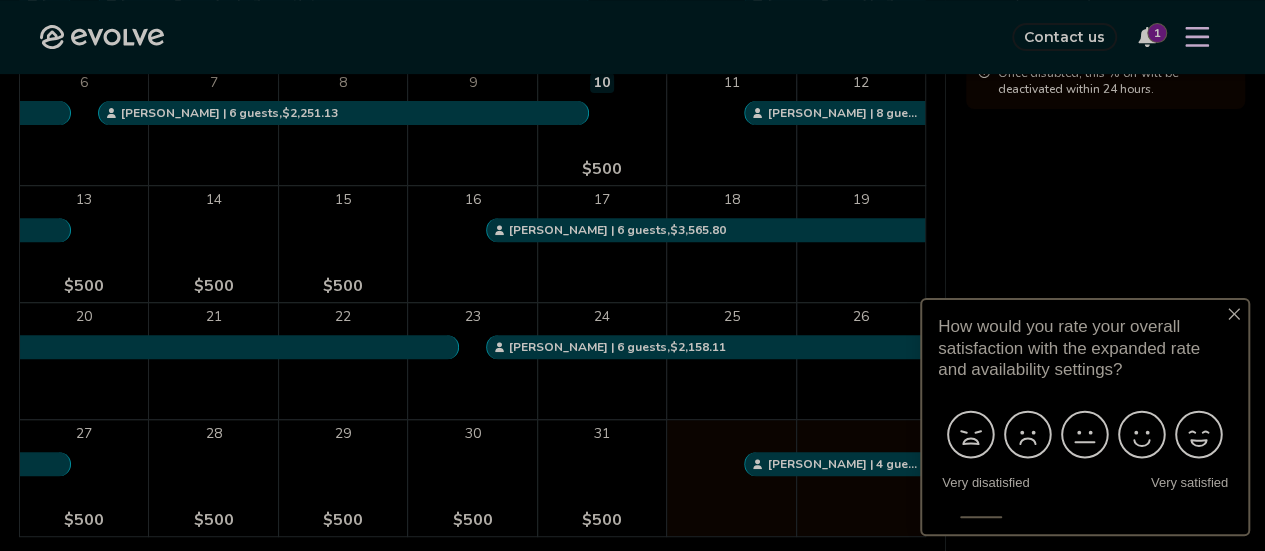 scroll, scrollTop: 482, scrollLeft: 0, axis: vertical 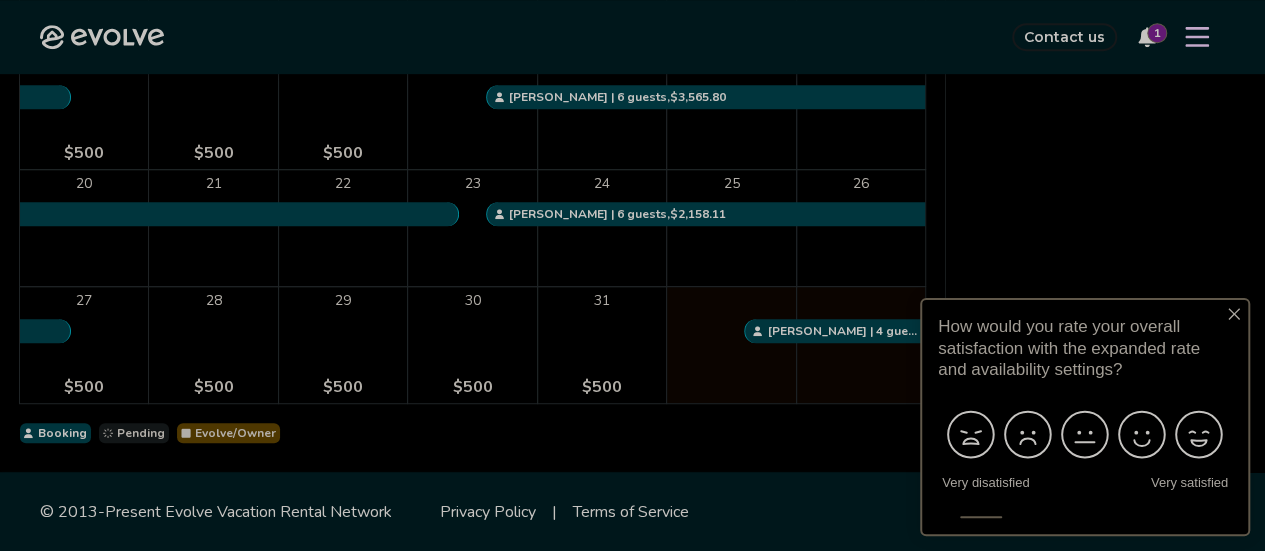 click 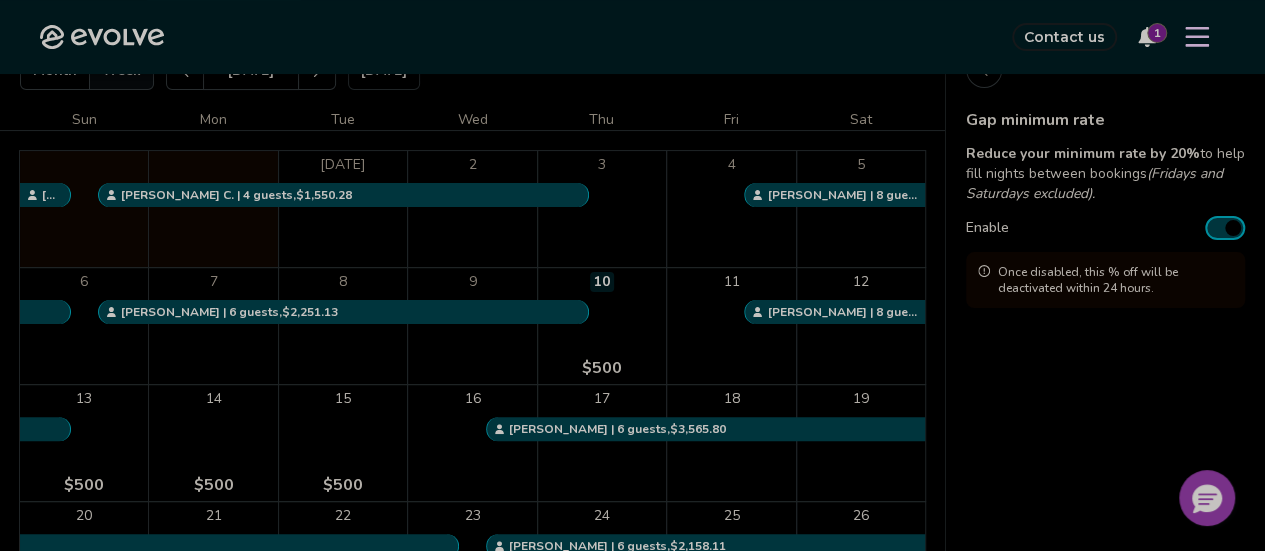 scroll, scrollTop: 18, scrollLeft: 0, axis: vertical 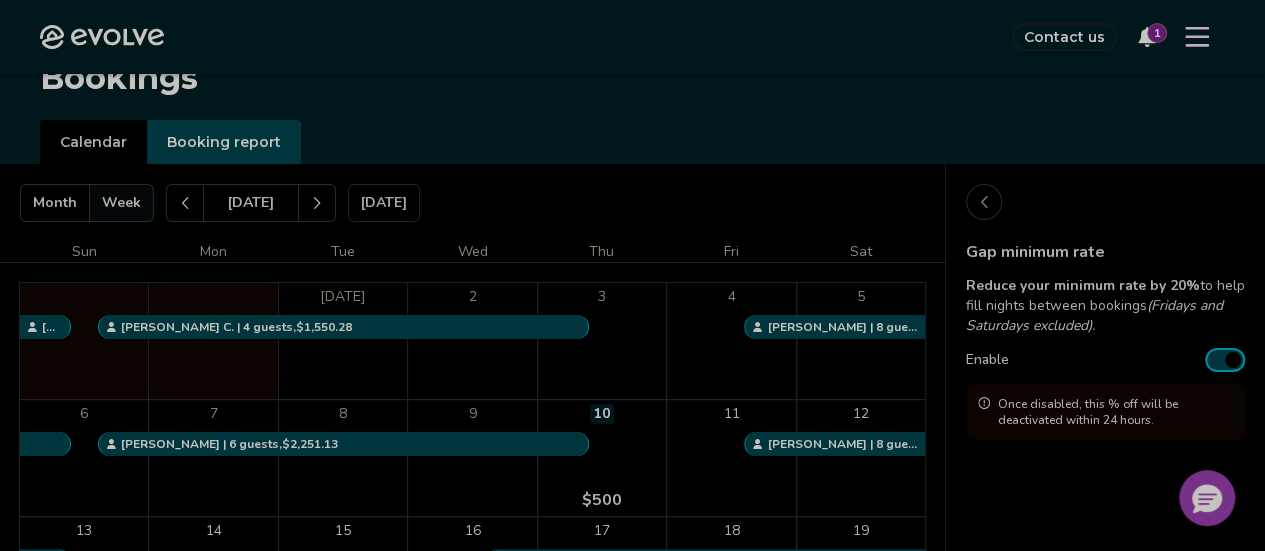 click 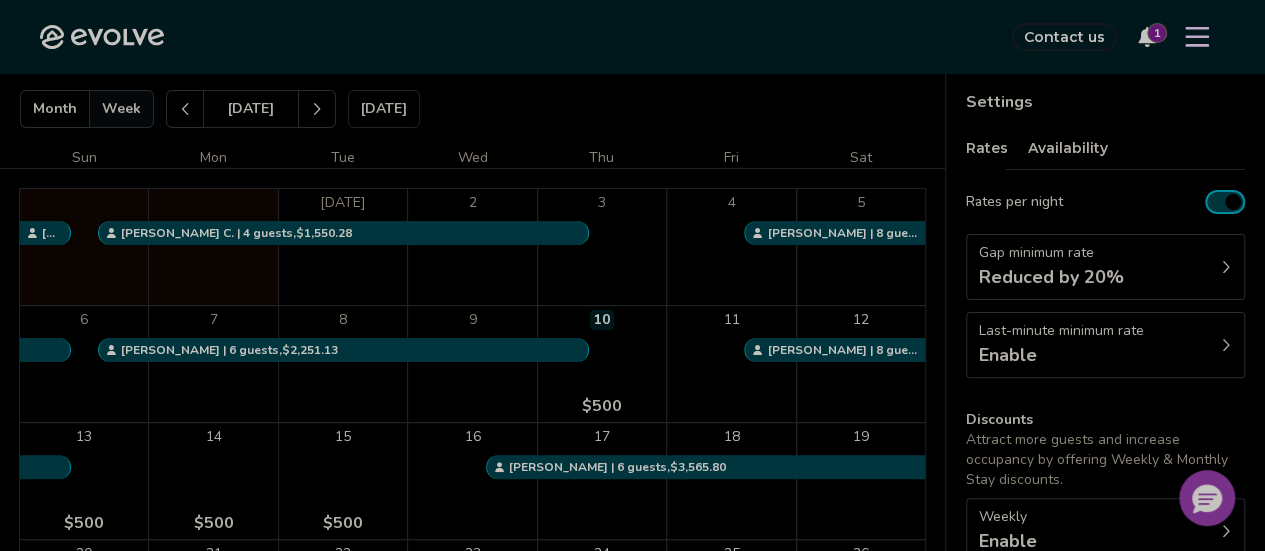 scroll, scrollTop: 126, scrollLeft: 0, axis: vertical 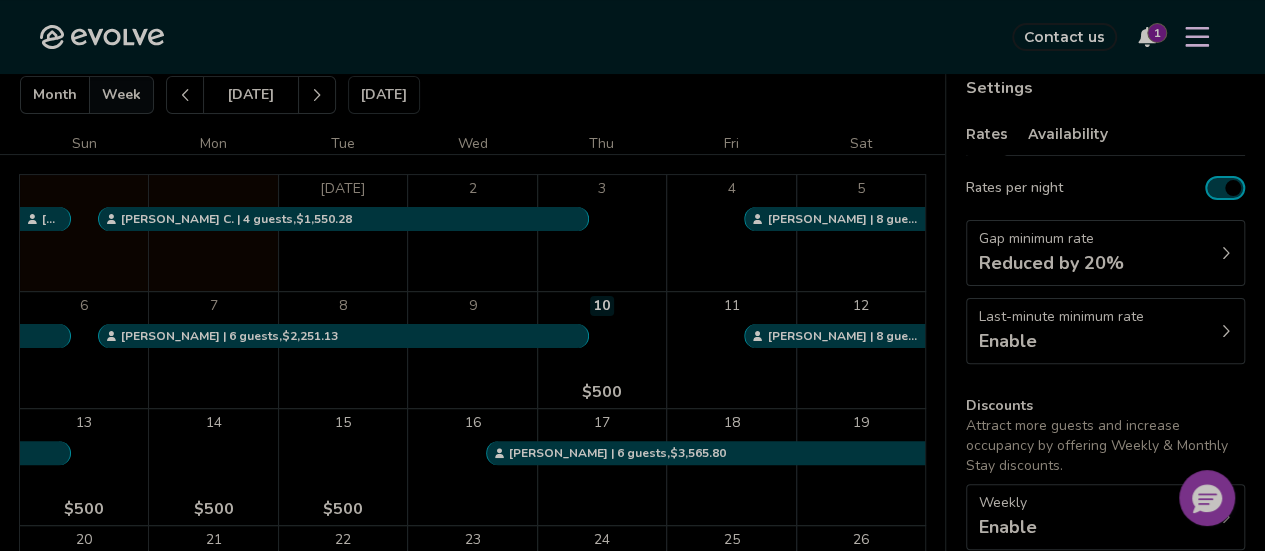click on "Enable" at bounding box center (1061, 341) 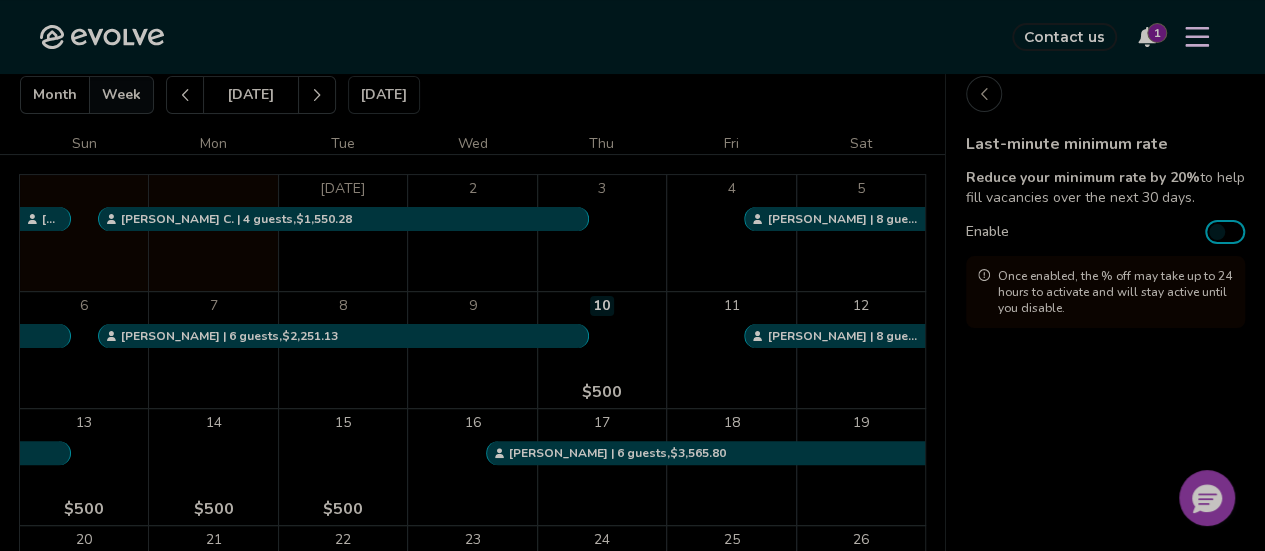click on "Enable" at bounding box center [1225, 232] 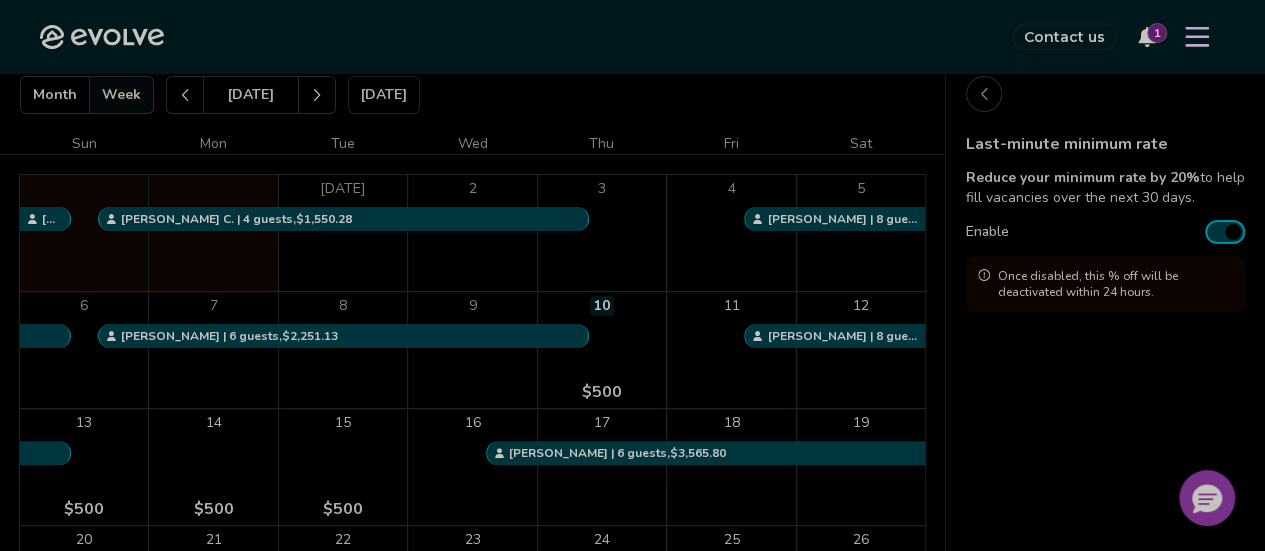 click at bounding box center (1233, 232) 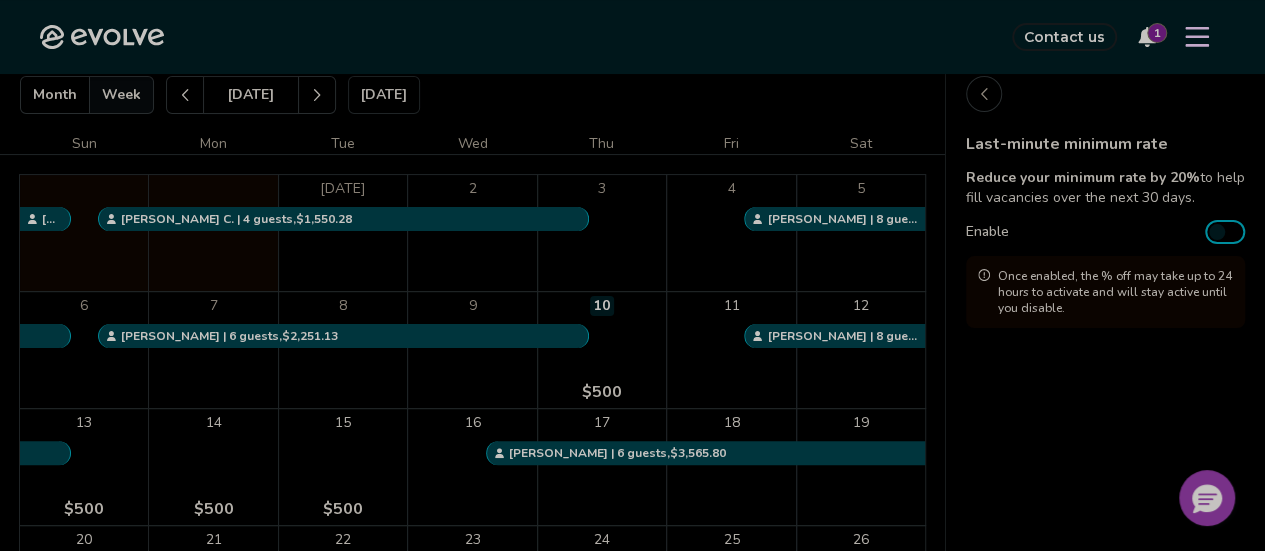 click 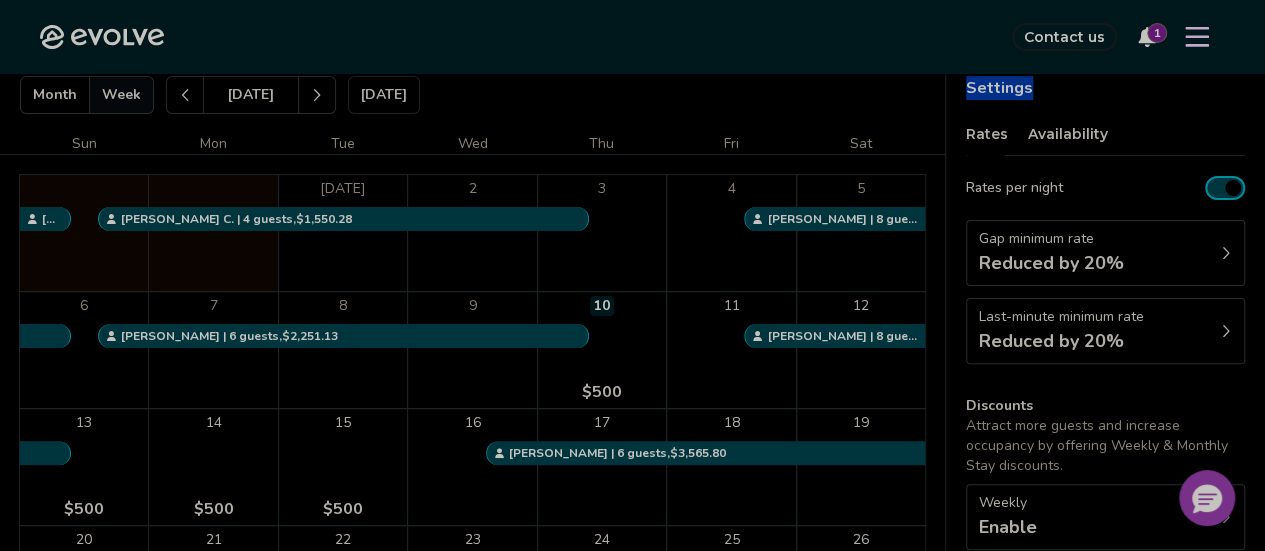 click on "Settings" at bounding box center (999, 88) 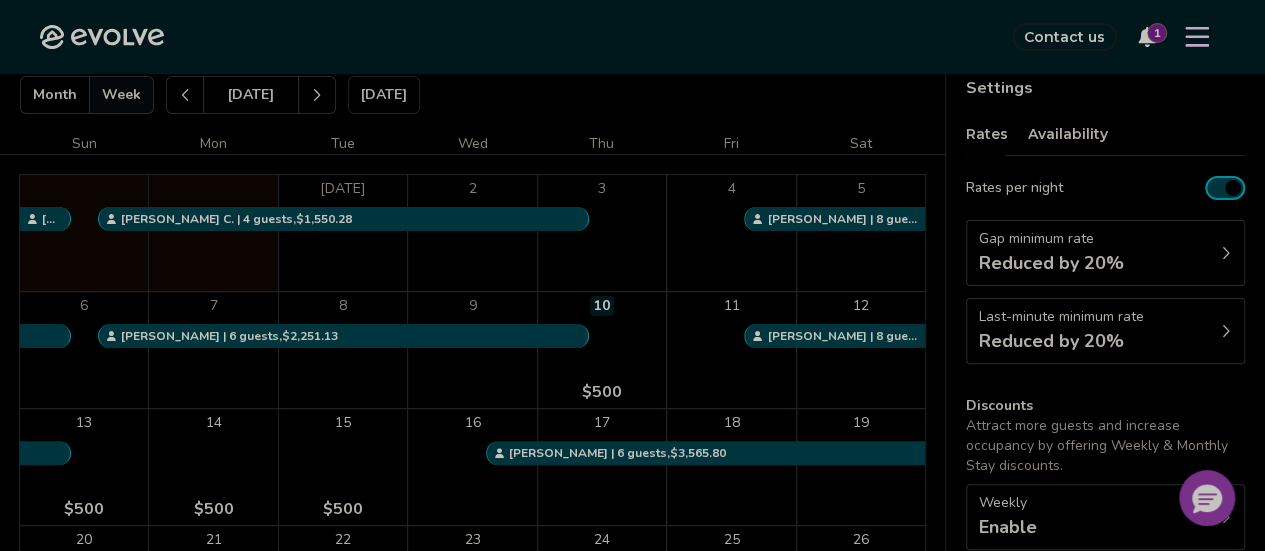 click on "Gap minimum rate" at bounding box center (1051, 239) 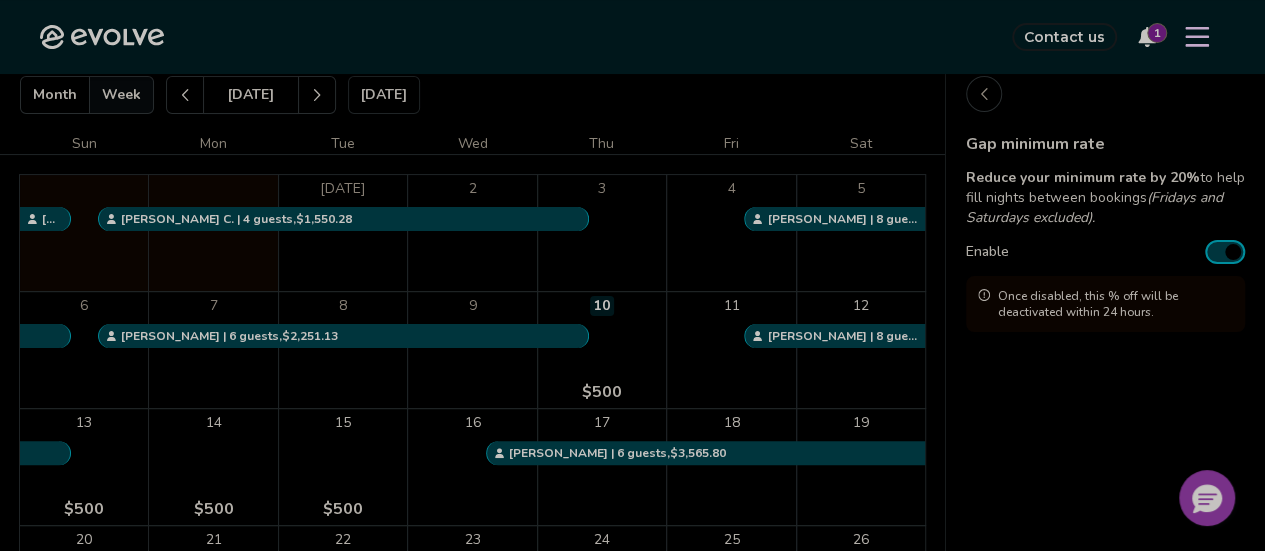 click on "Enable" at bounding box center [1225, 252] 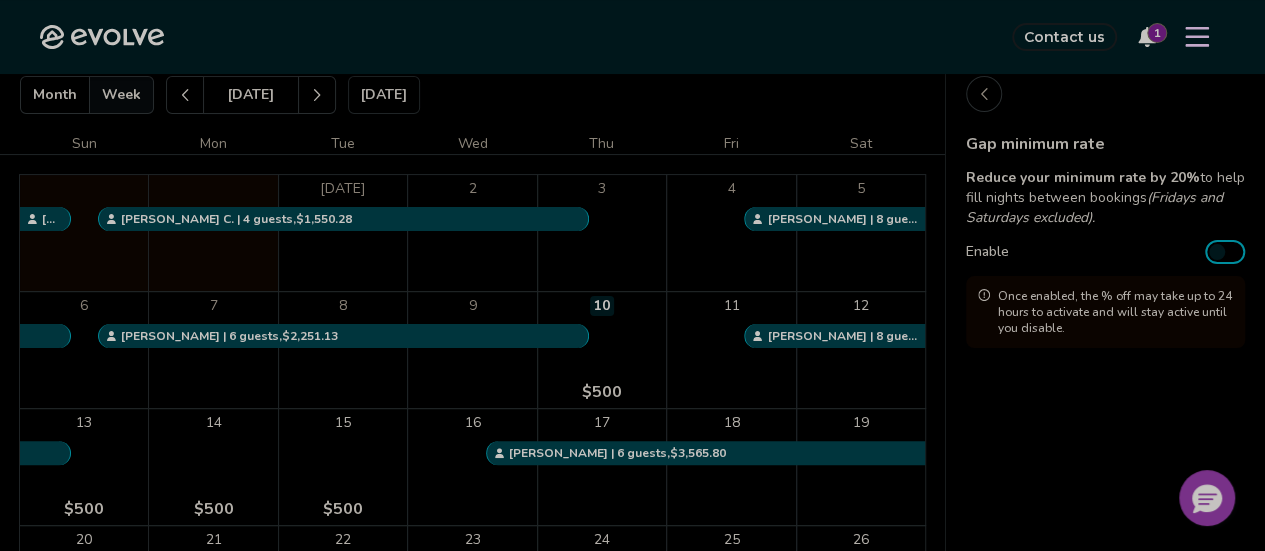 click 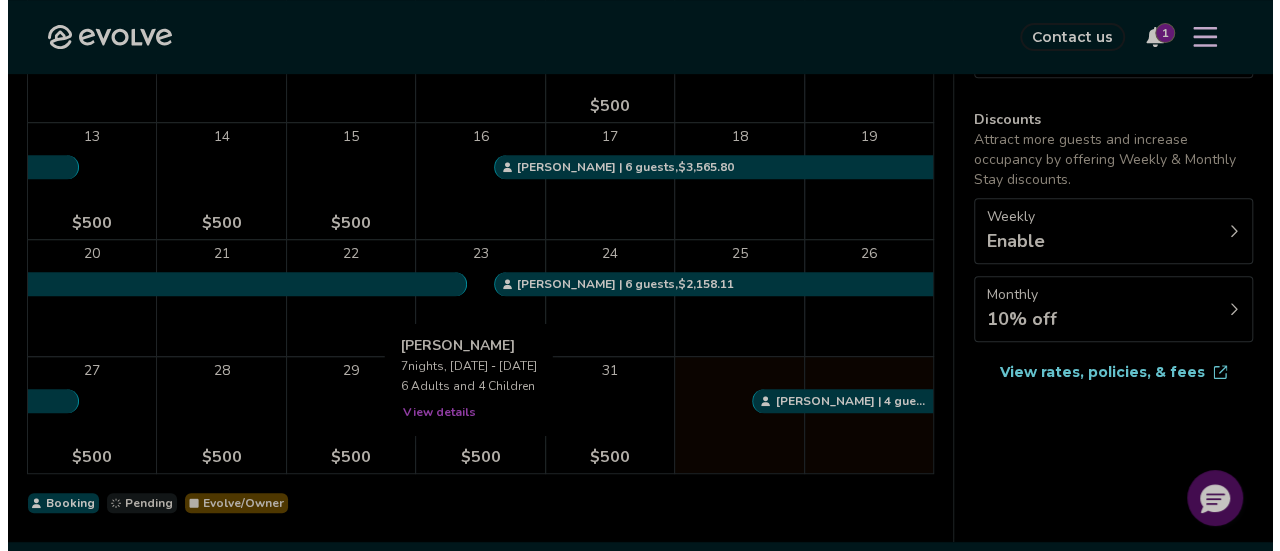 scroll, scrollTop: 0, scrollLeft: 0, axis: both 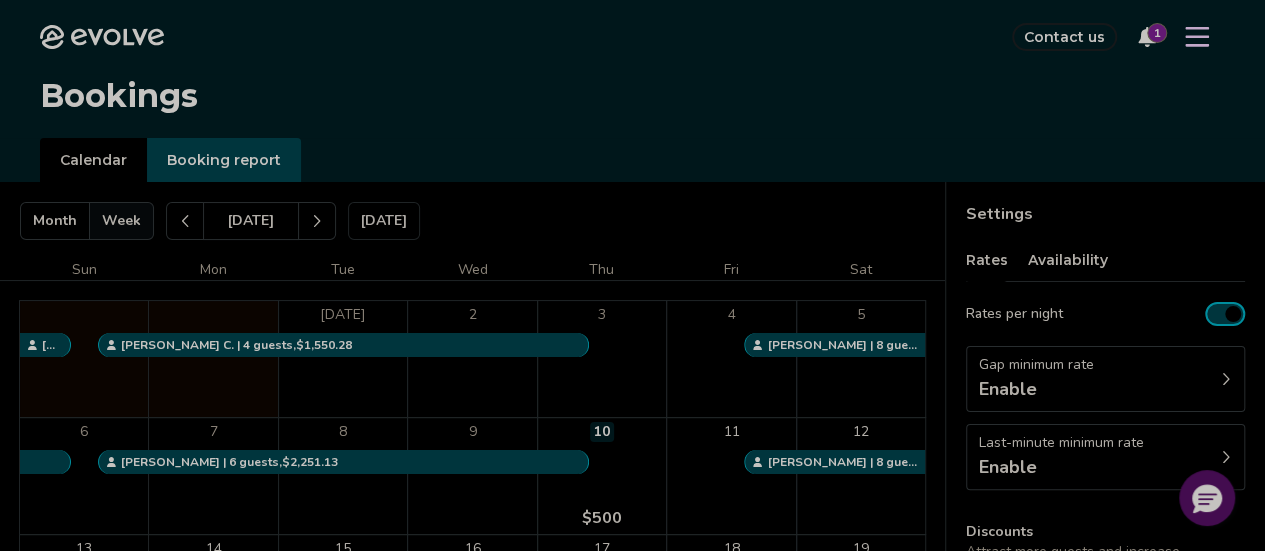 click 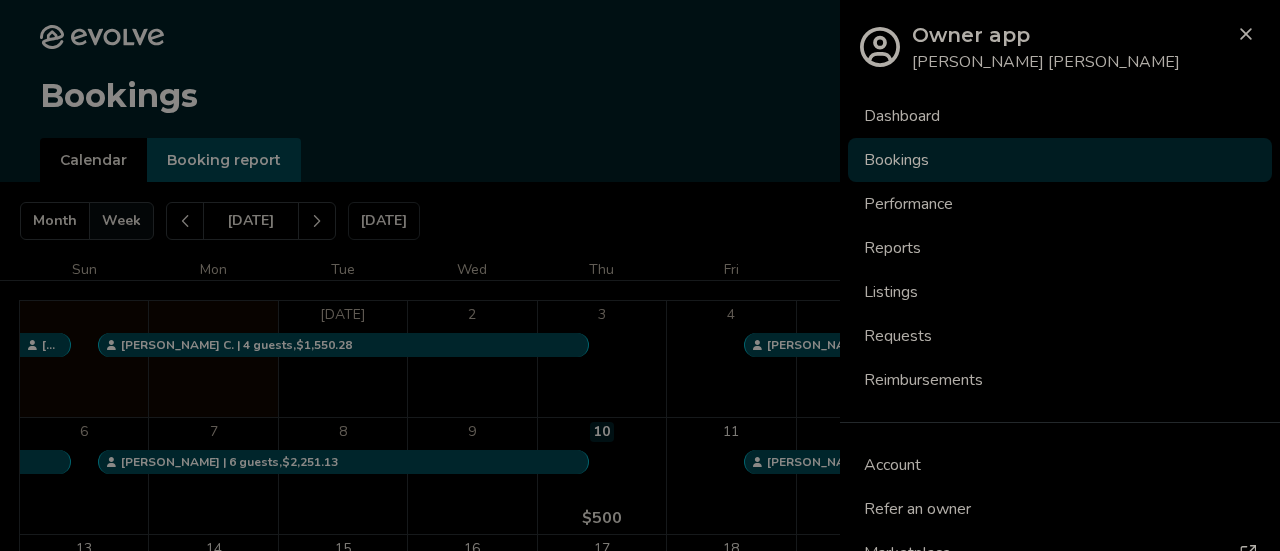 click on "Listings" at bounding box center [1060, 292] 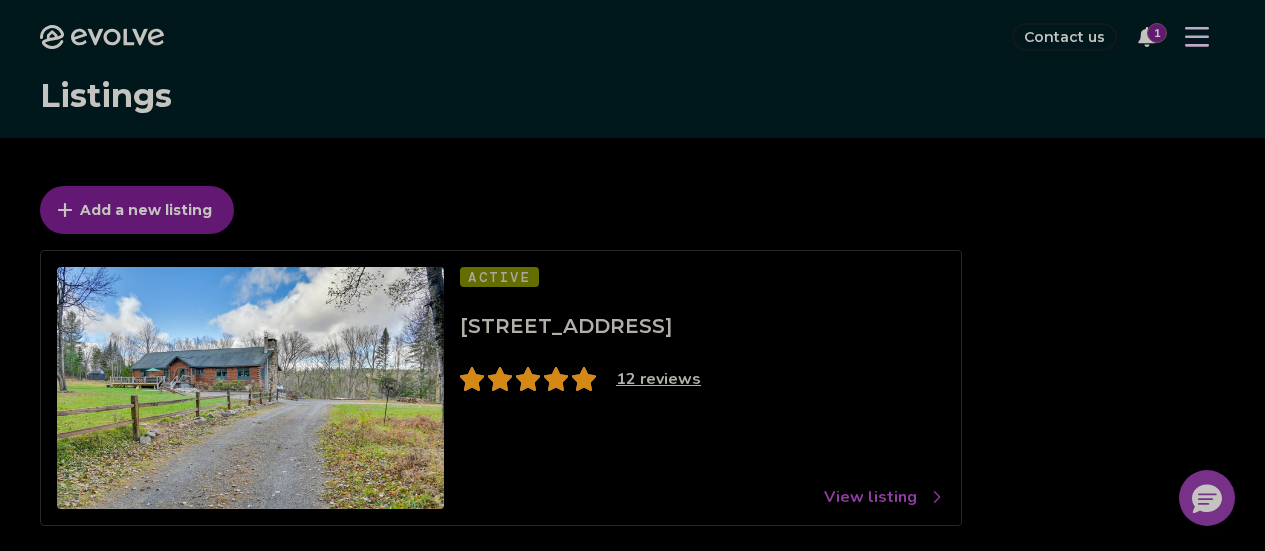 scroll, scrollTop: 0, scrollLeft: 0, axis: both 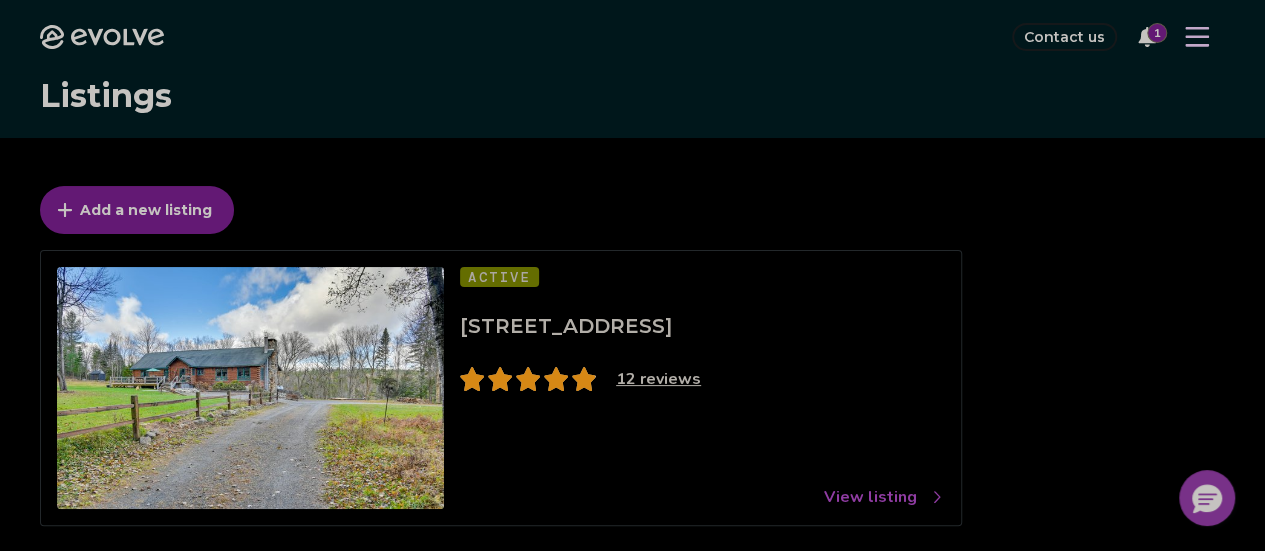 click on "View listing" at bounding box center (884, 497) 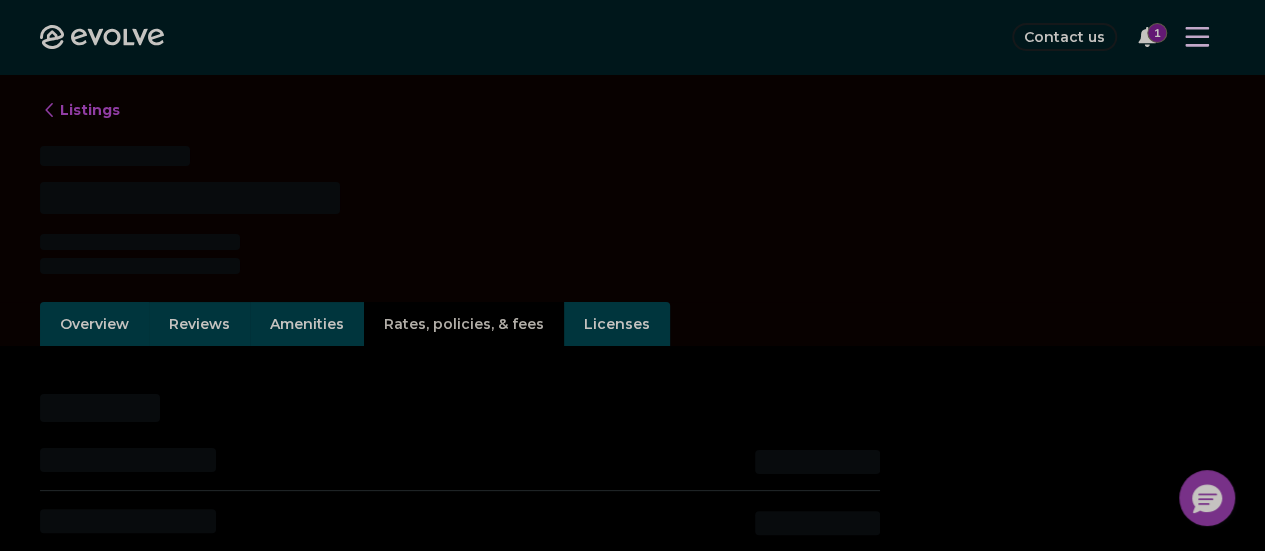 click on "Rates, policies, & fees" at bounding box center [464, 324] 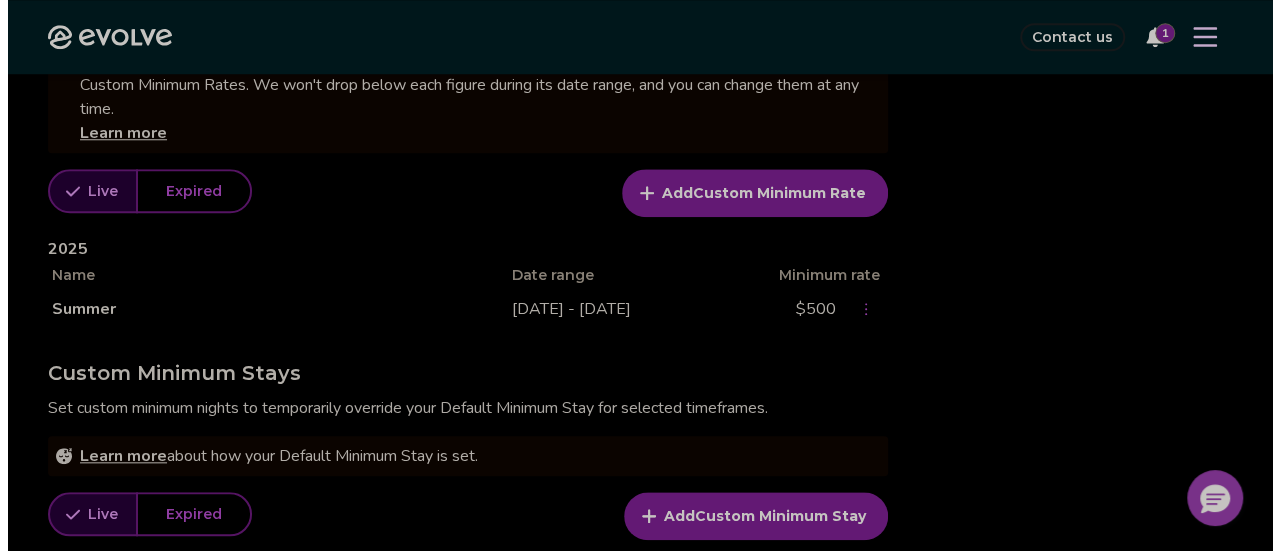 scroll, scrollTop: 838, scrollLeft: 0, axis: vertical 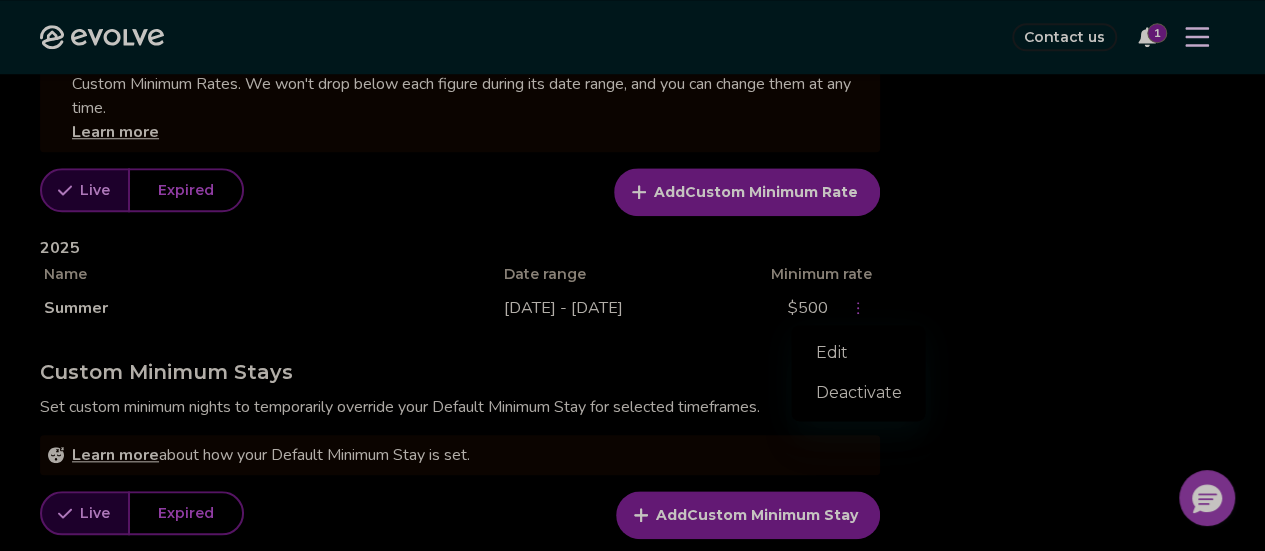 click 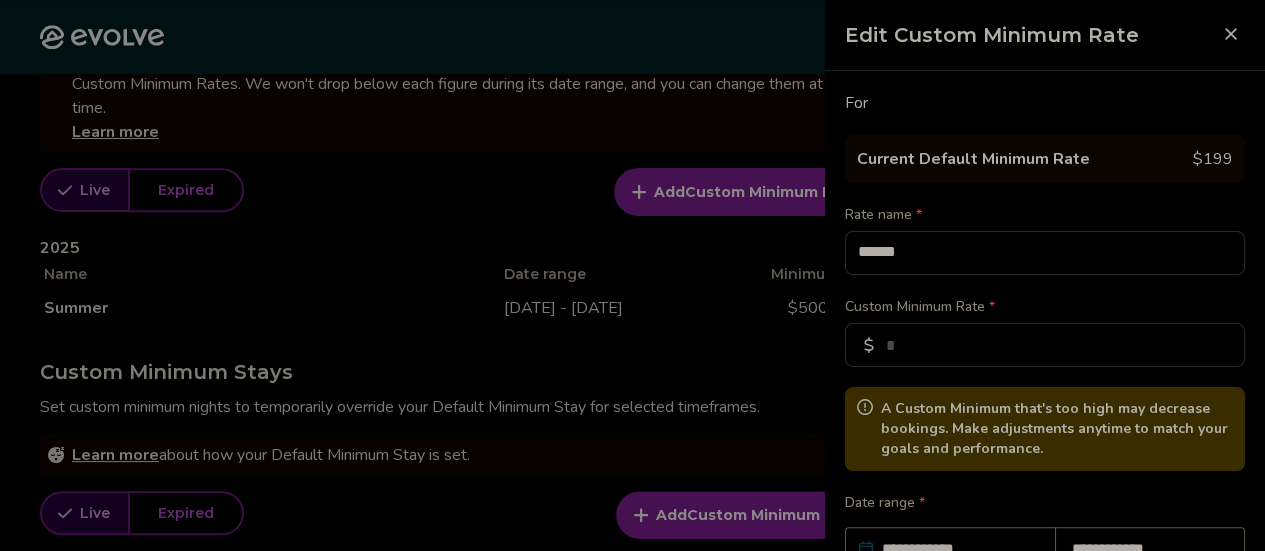 type on "*" 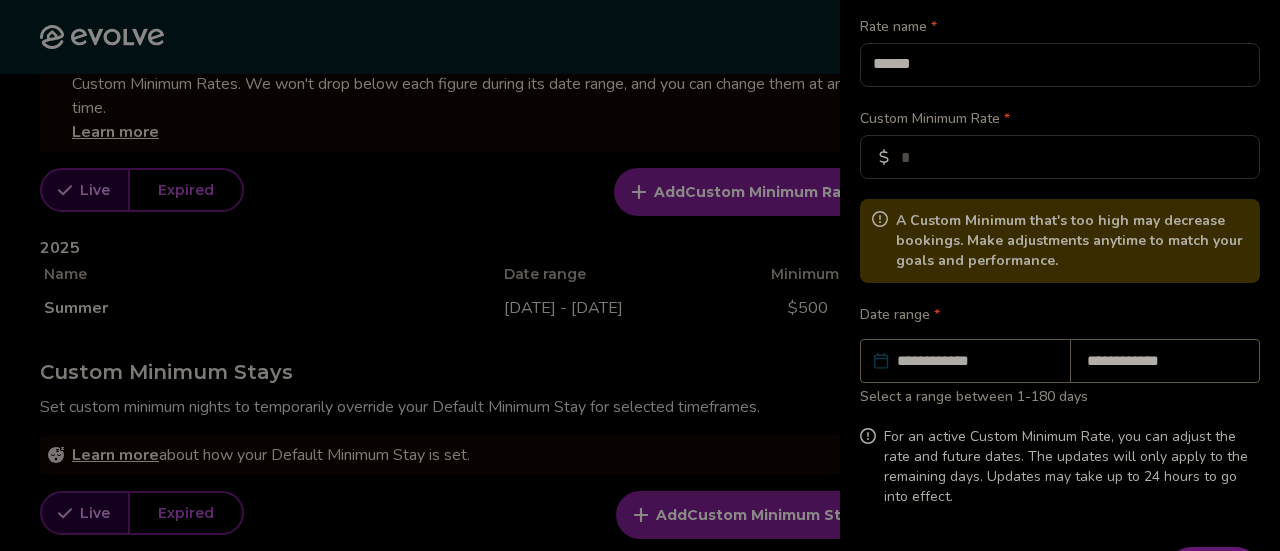 scroll, scrollTop: 189, scrollLeft: 0, axis: vertical 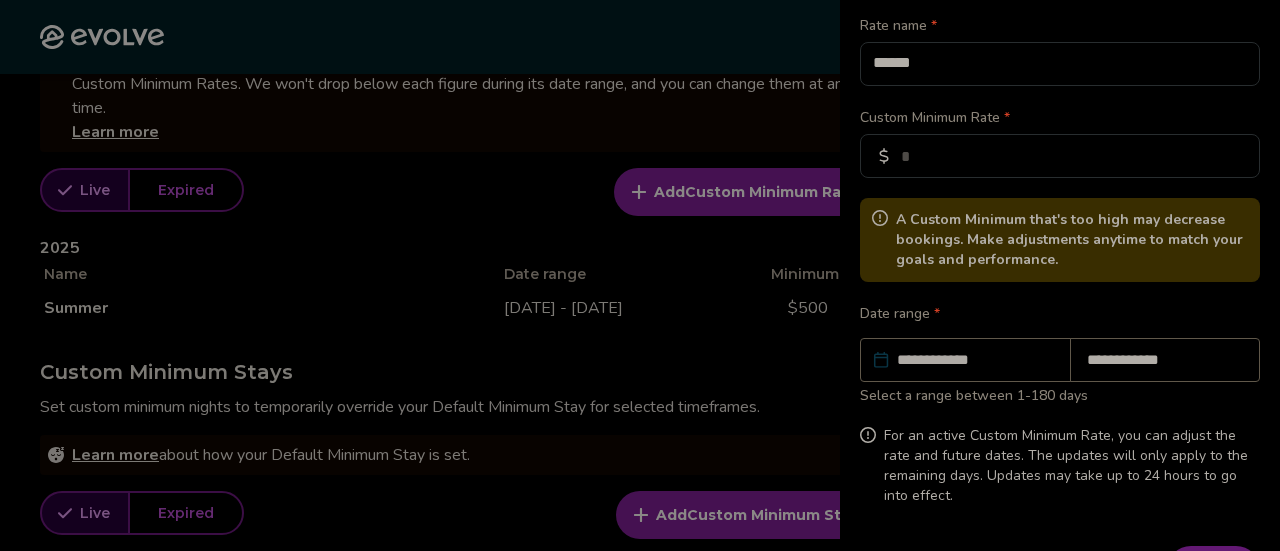 click on "**********" at bounding box center [975, 360] 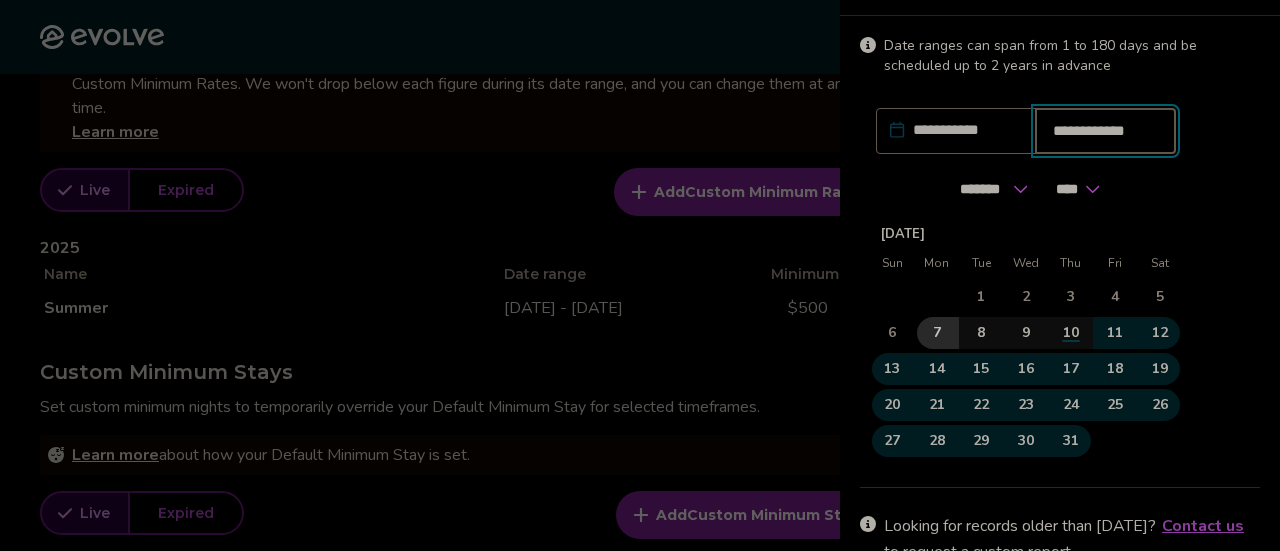 scroll, scrollTop: 70, scrollLeft: 0, axis: vertical 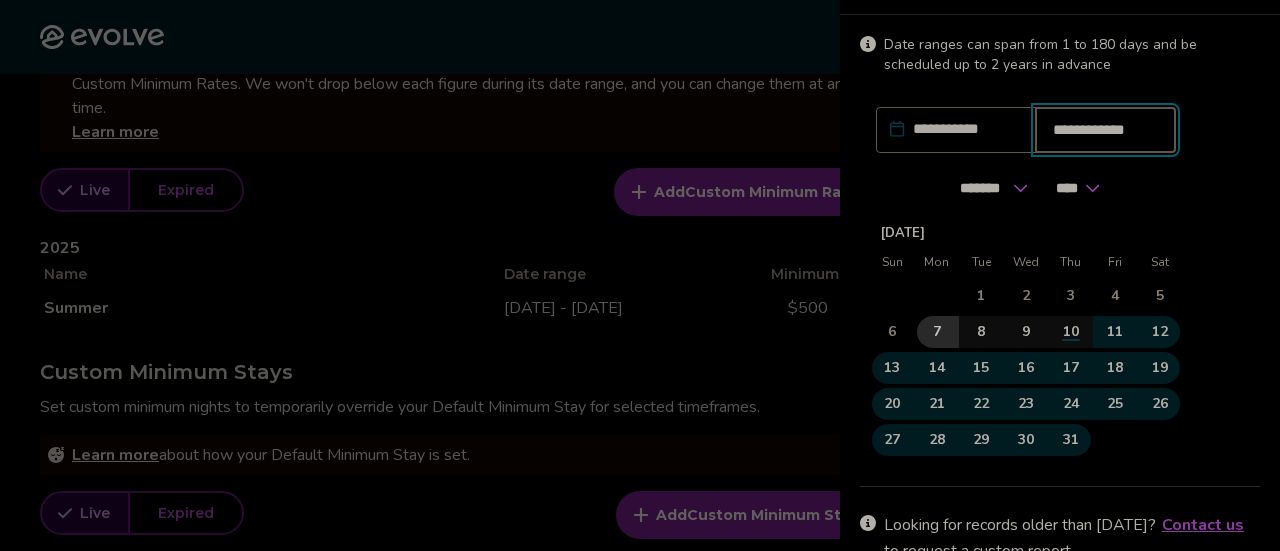 click at bounding box center [1164, 187] 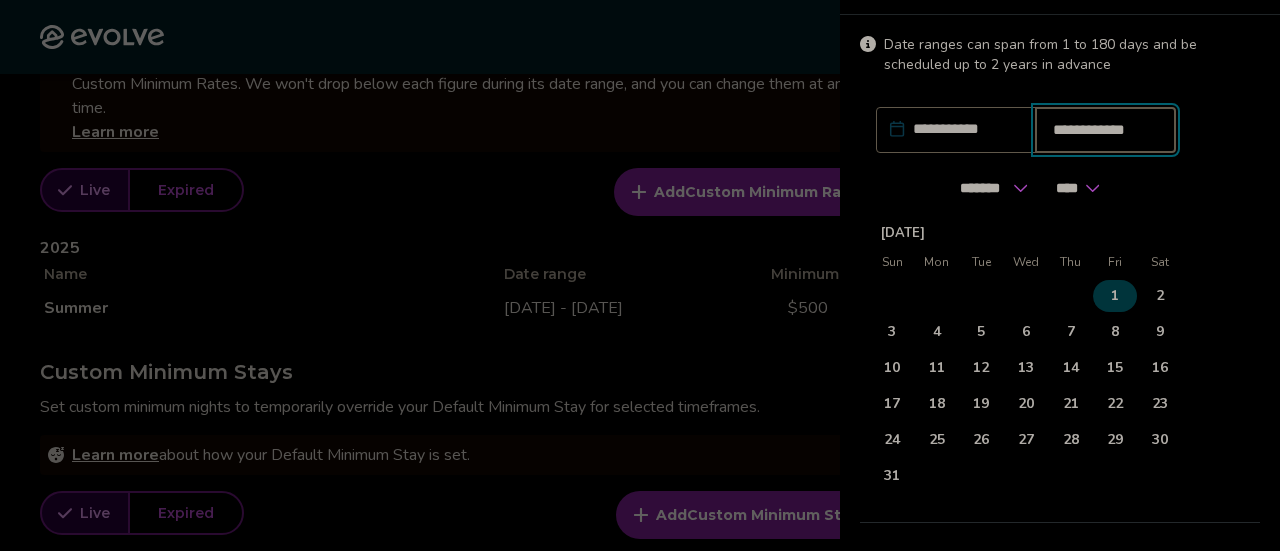 click on "1" at bounding box center (1115, 296) 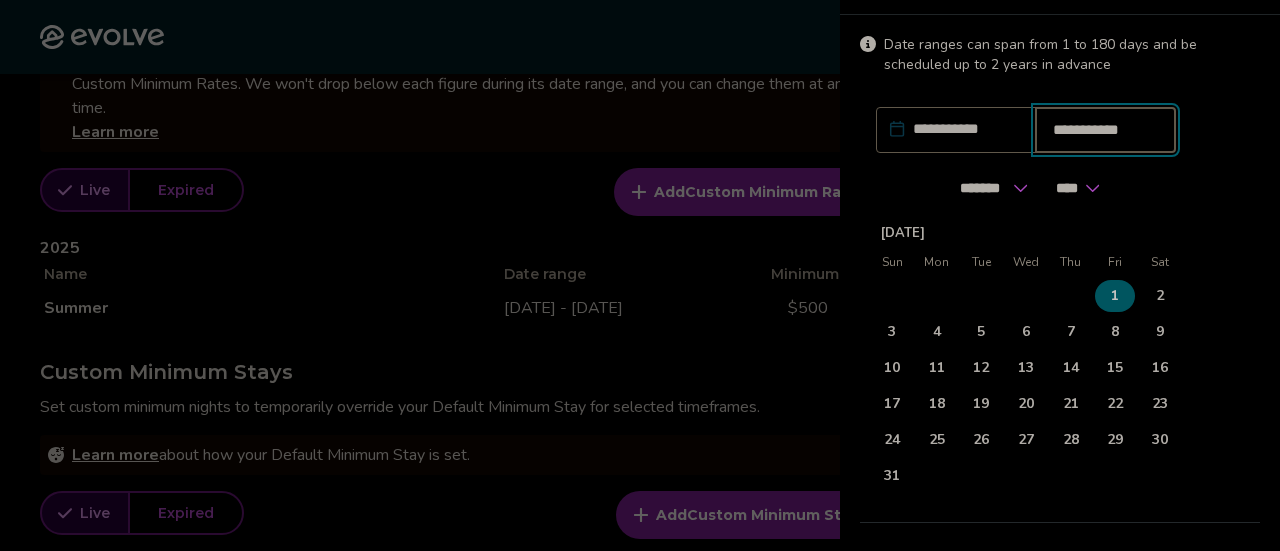 click at bounding box center [1164, 187] 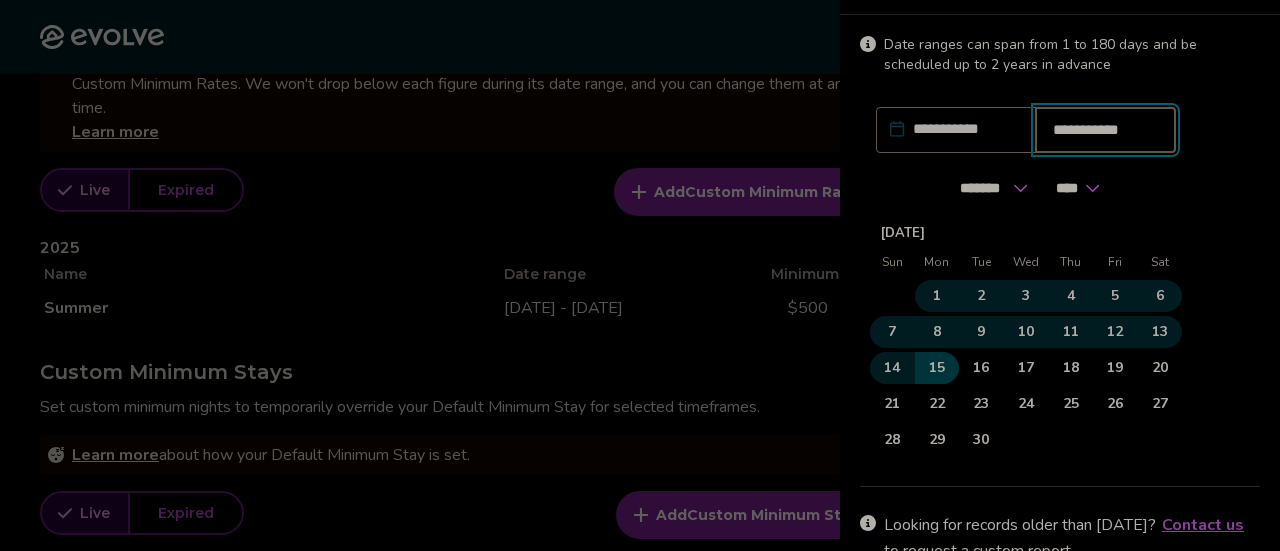 click on "15" at bounding box center (937, 368) 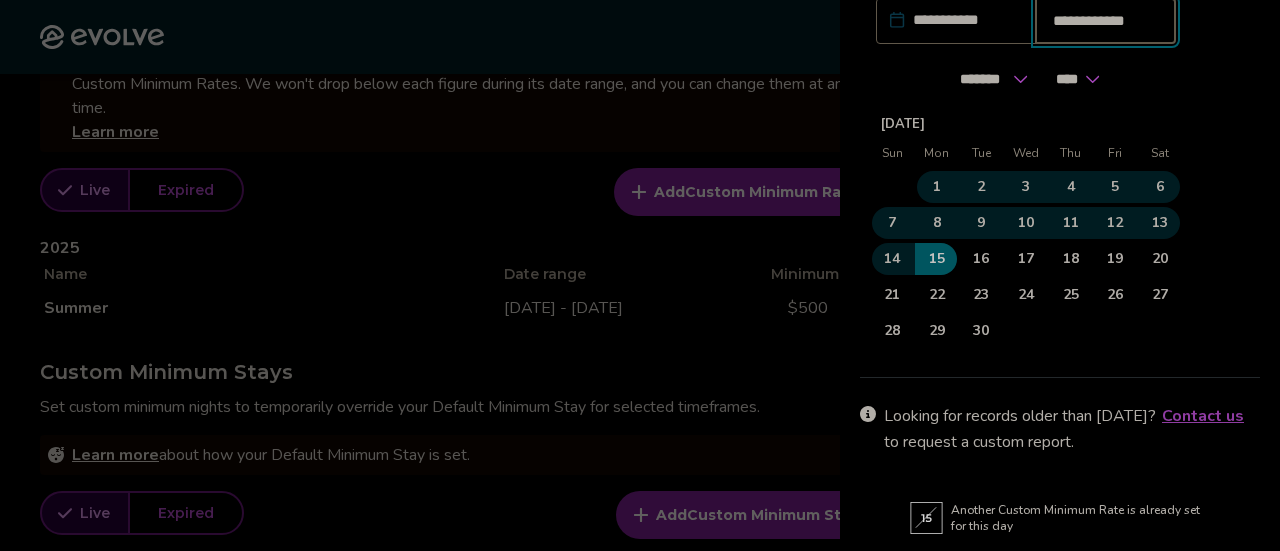 scroll, scrollTop: 252, scrollLeft: 0, axis: vertical 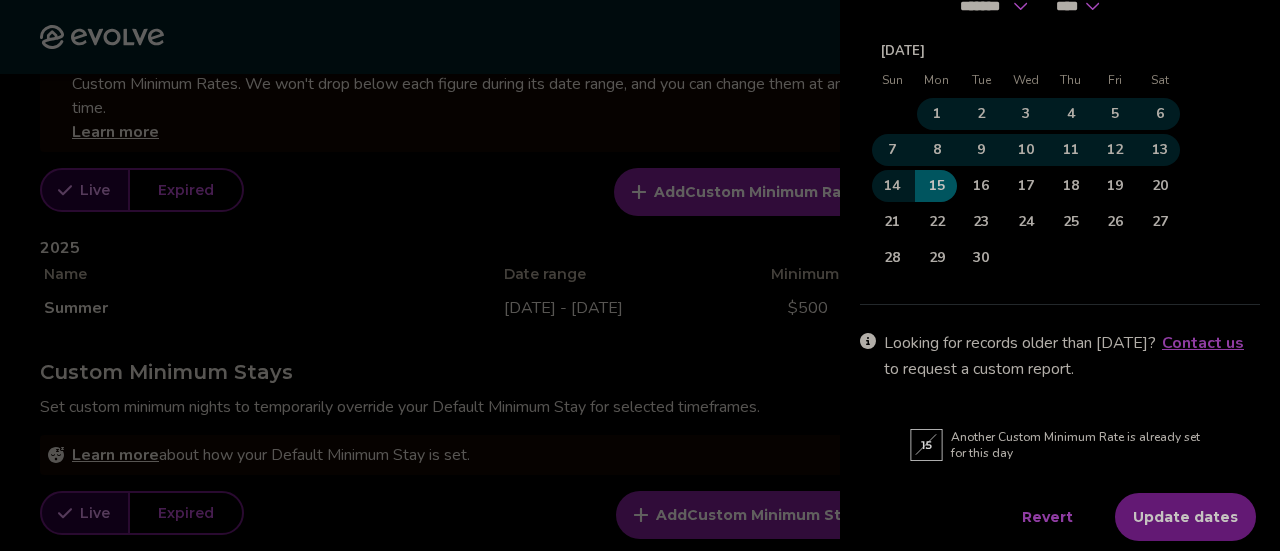 click on "Revert" at bounding box center [1047, 517] 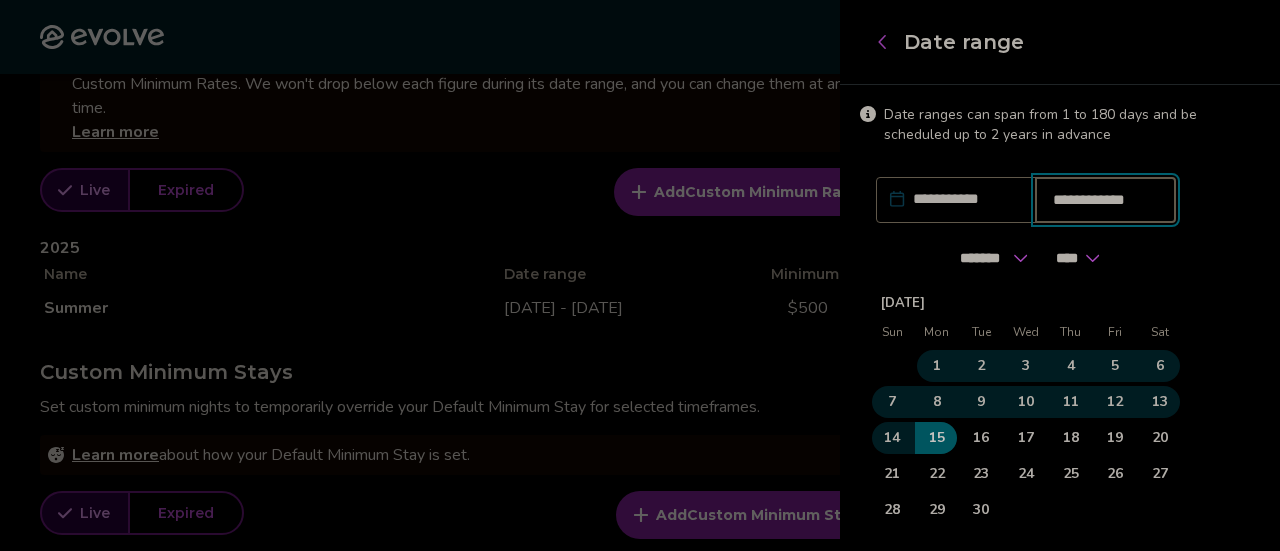 click 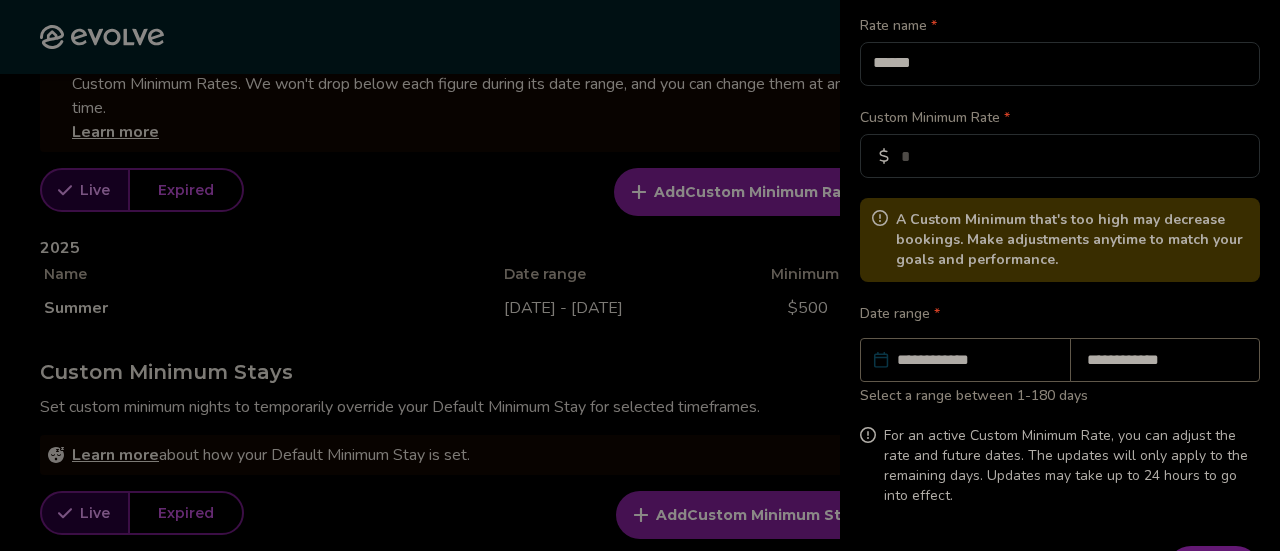 click on "**********" at bounding box center (975, 360) 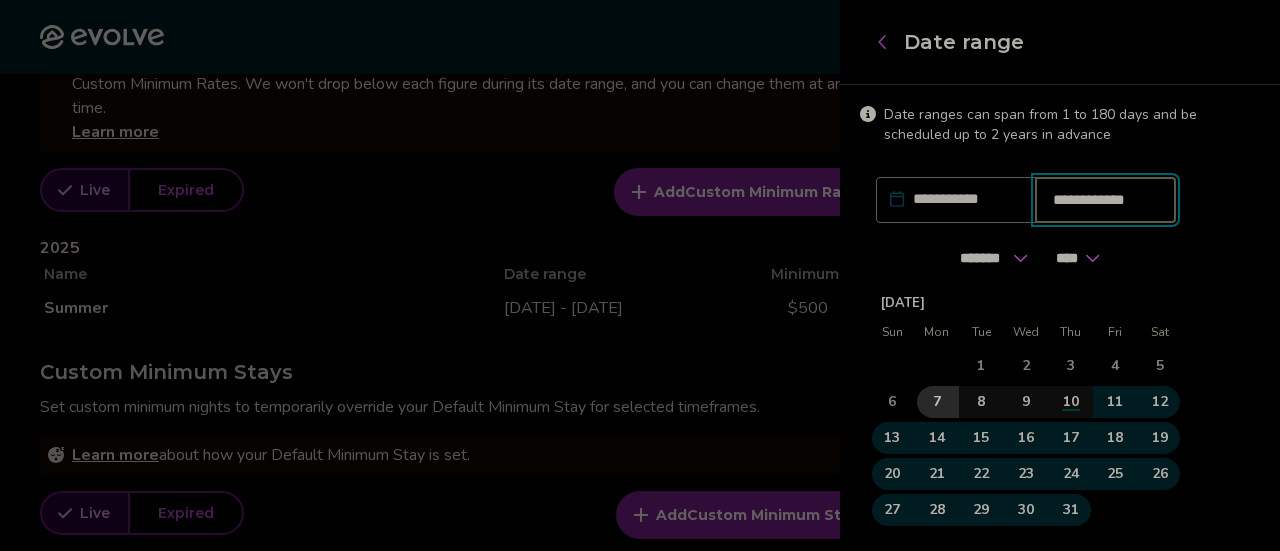 click at bounding box center [1164, 257] 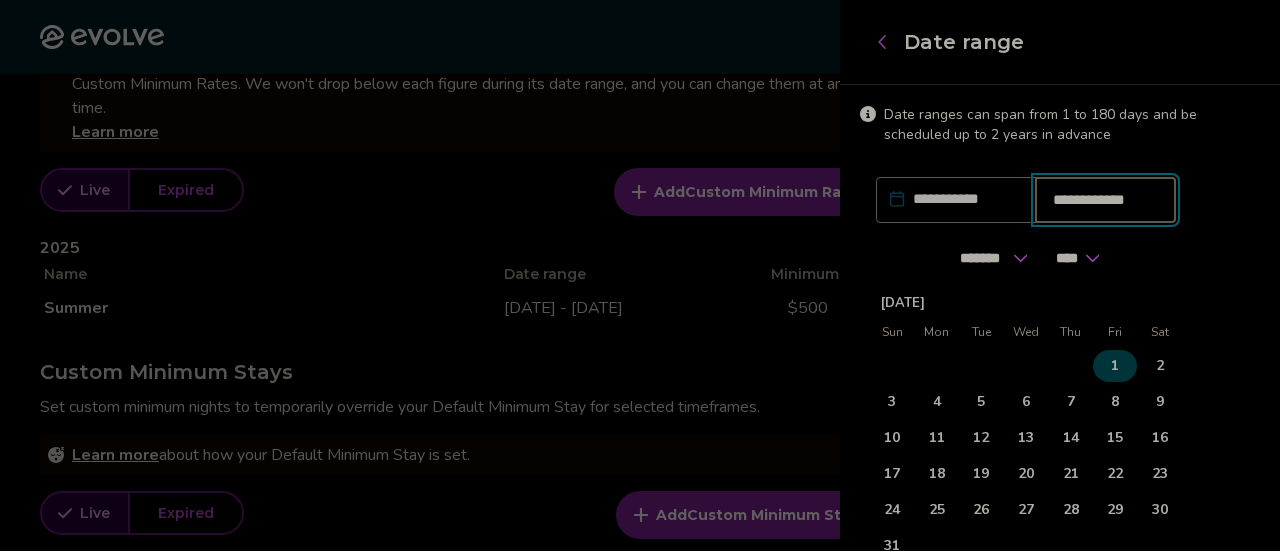 click on "1" at bounding box center [1115, 366] 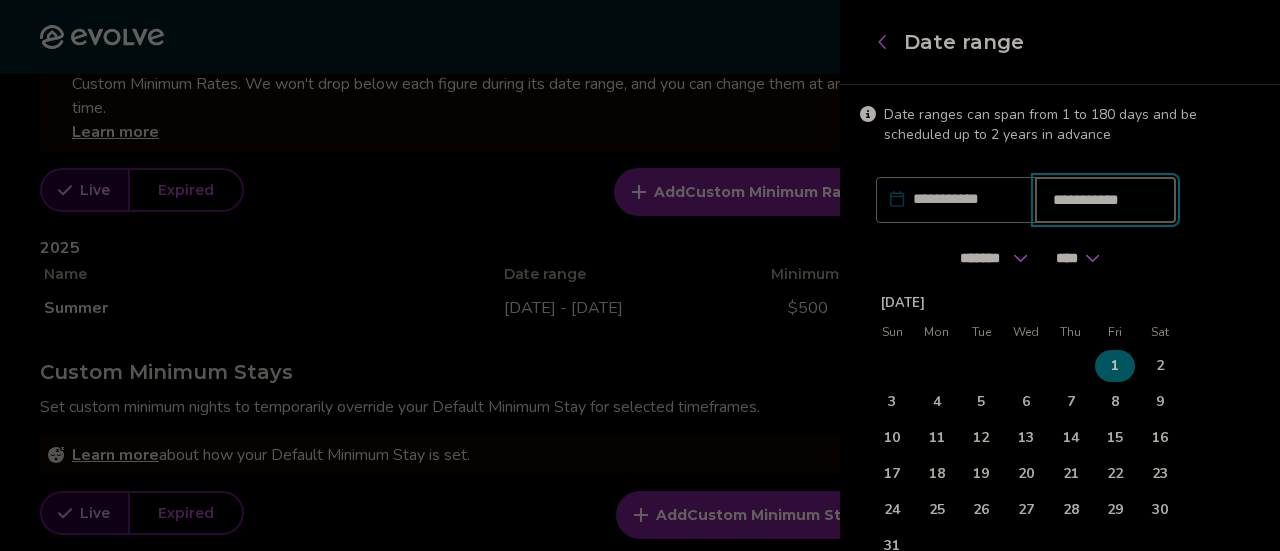 click on "**********" at bounding box center (956, 200) 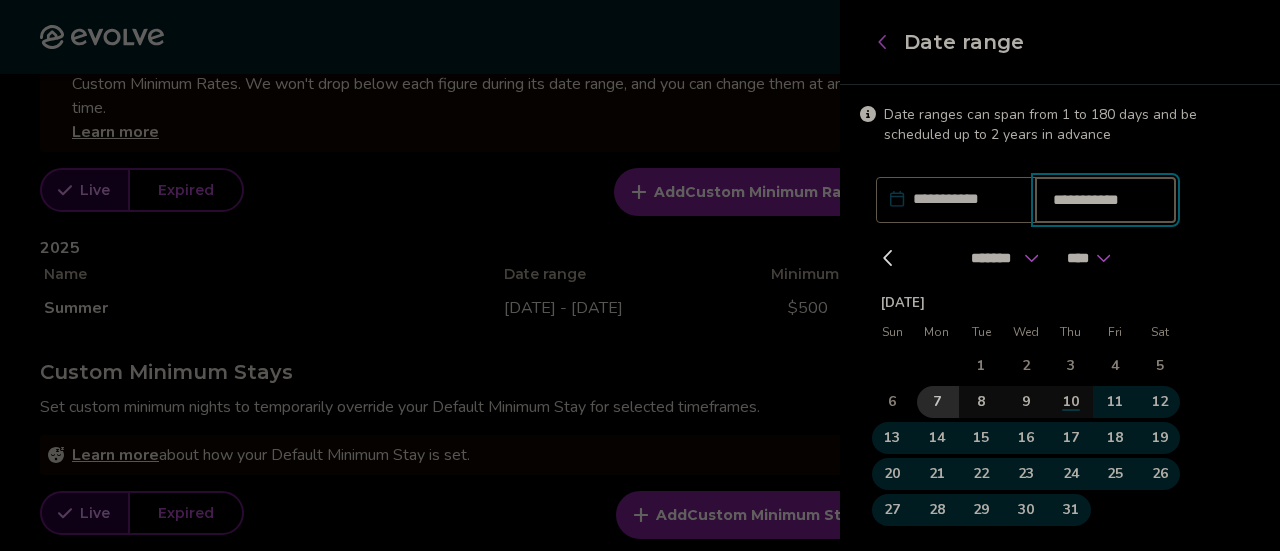click at bounding box center (1164, 257) 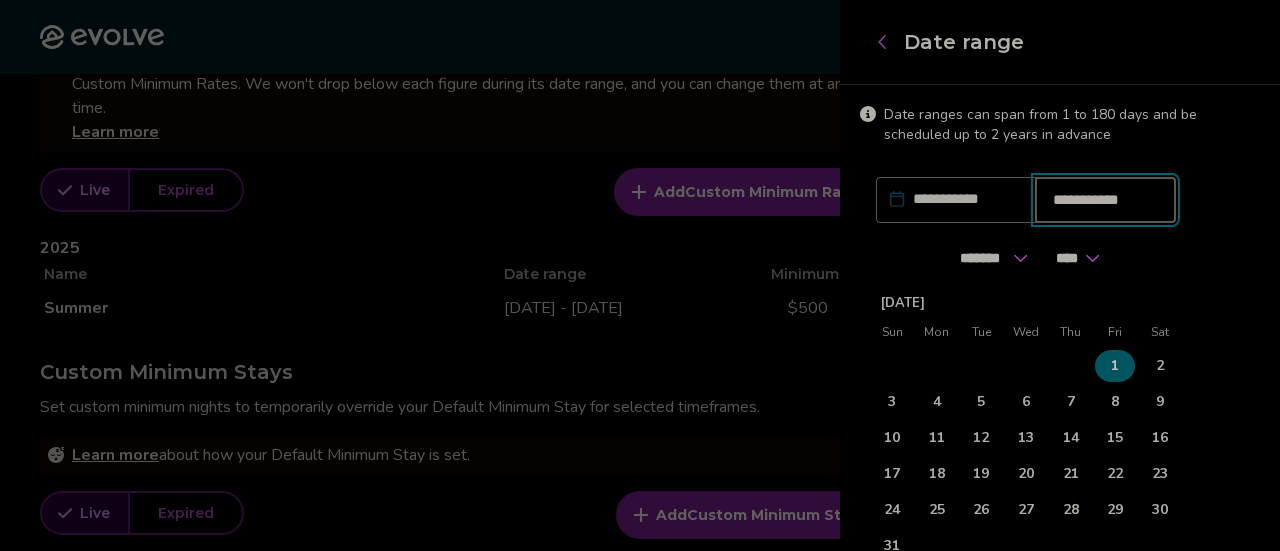 click on "**********" at bounding box center [956, 200] 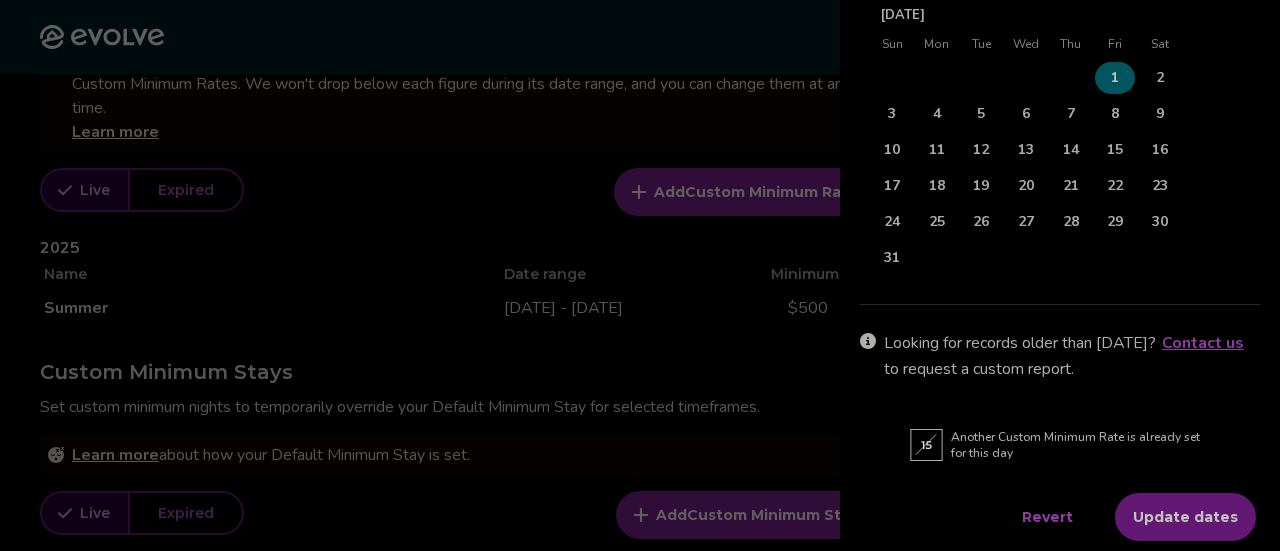 click on "Revert" at bounding box center (1047, 517) 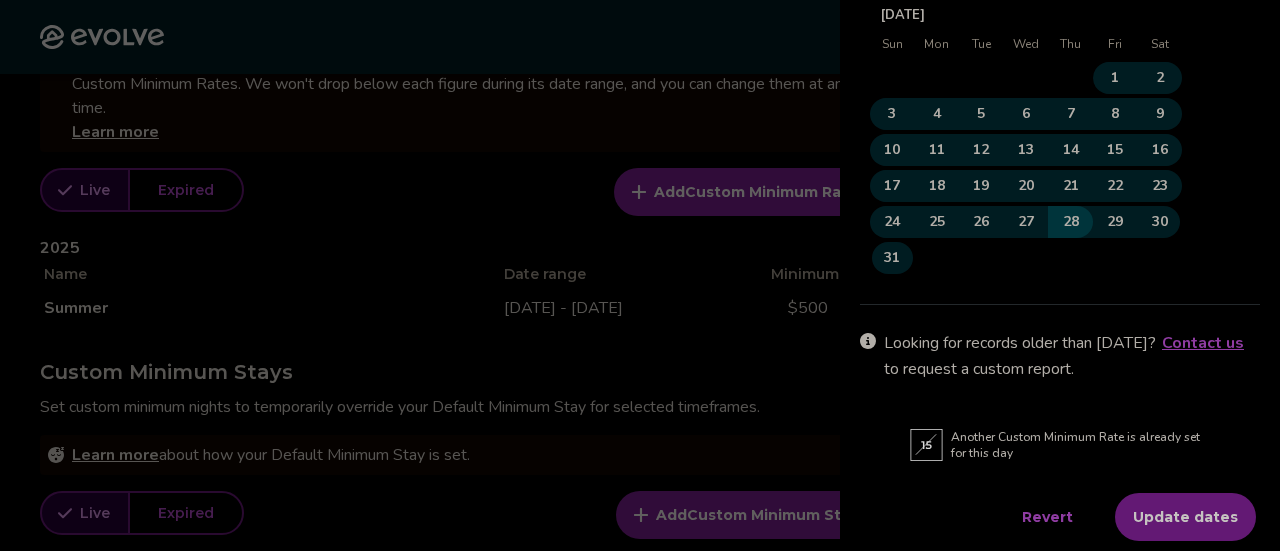 scroll, scrollTop: 0, scrollLeft: 0, axis: both 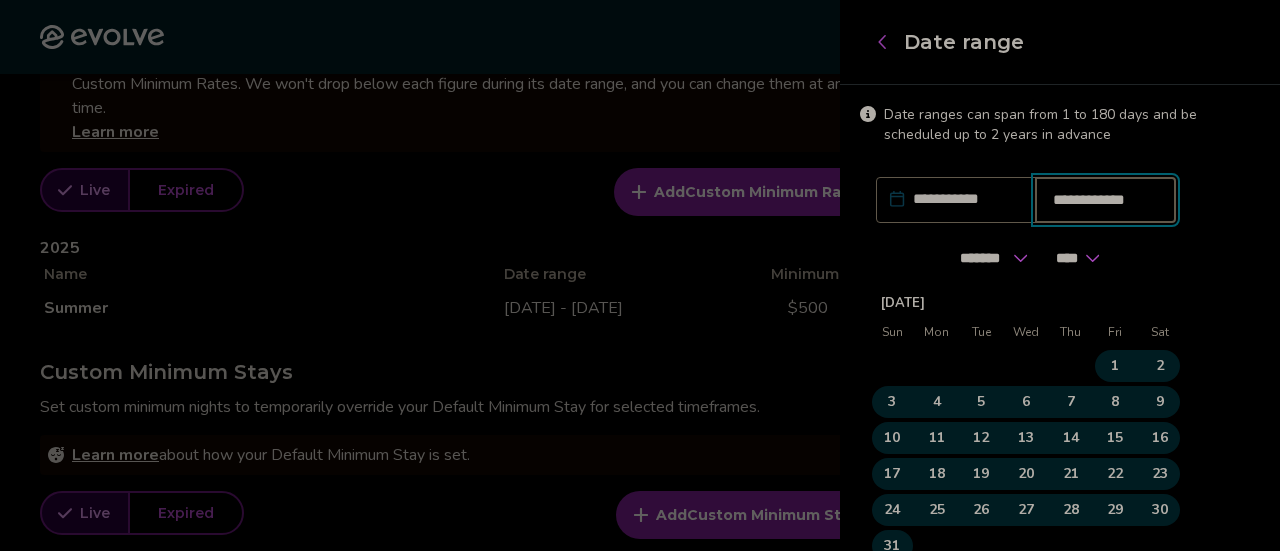 click on "**********" at bounding box center (956, 200) 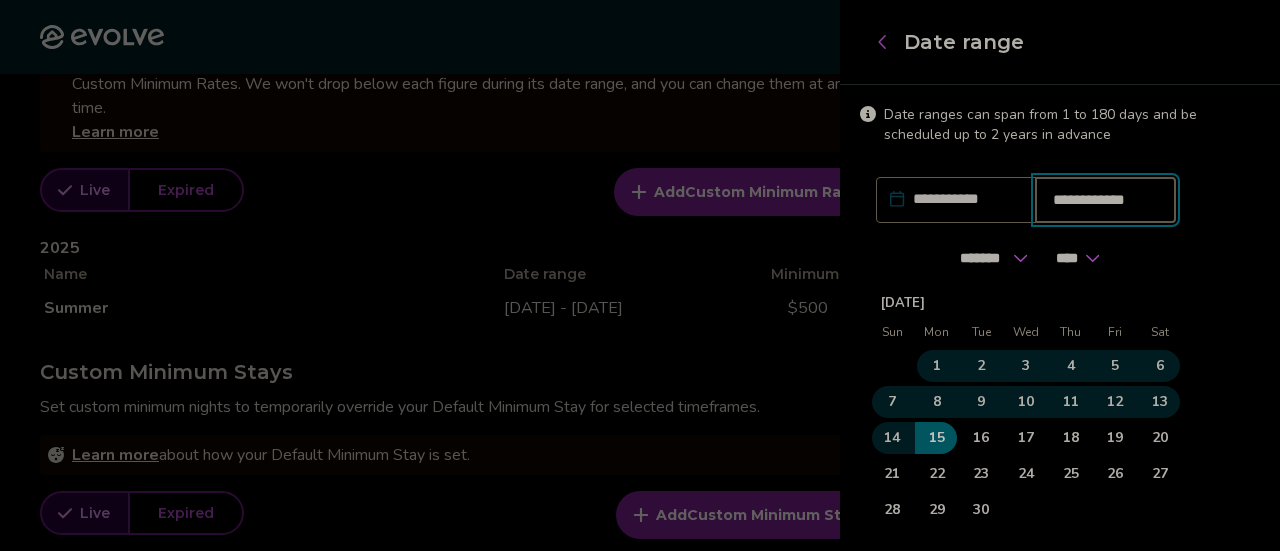 click at bounding box center [888, 258] 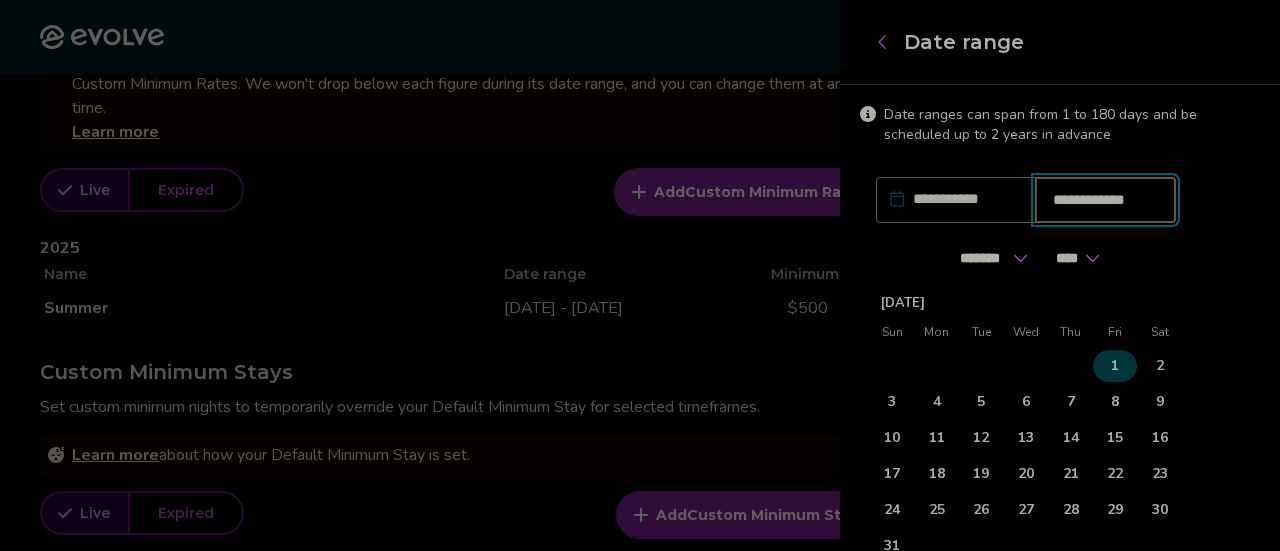 click on "1" at bounding box center [1115, 366] 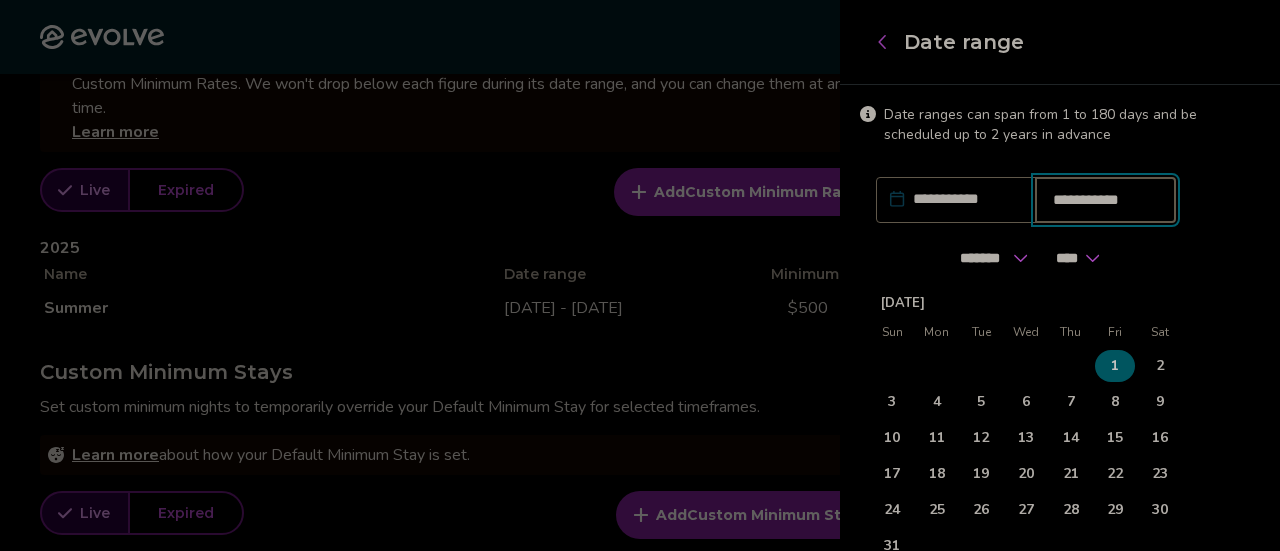 click on "1" at bounding box center (1115, 366) 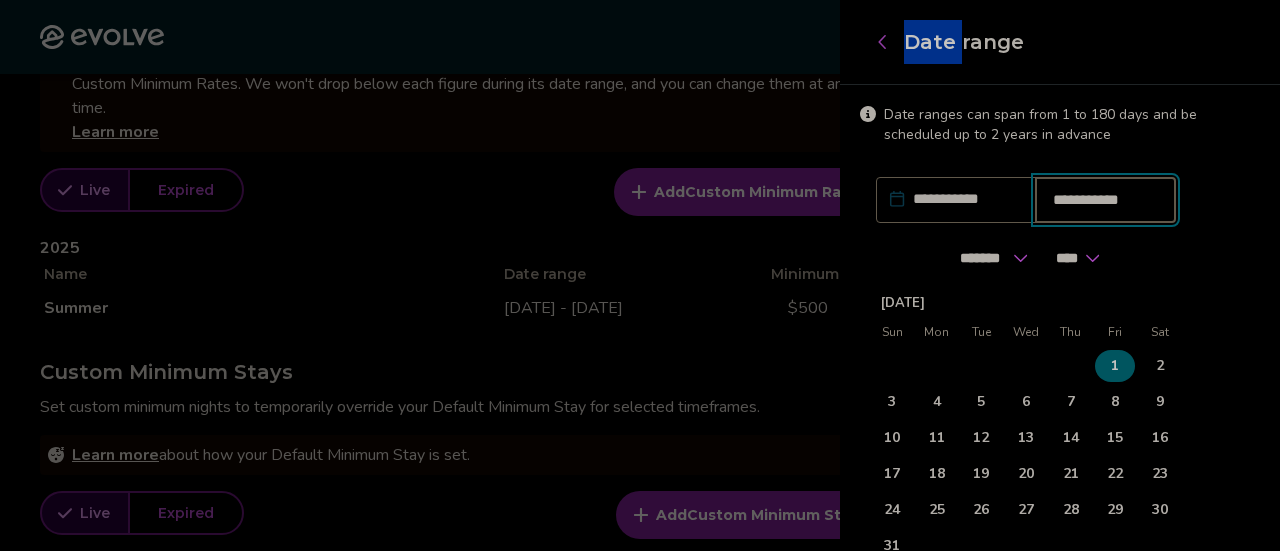 click on "Evolve Contact us 1 Listings Listing ID:  494805 Add a property name Edit property name 473 Kickerville Rd Long Lake, New York, 12847, United States Overview Reviews Amenities Rates, policies, & fees Licenses Fees Cleaning Fee $200 Edit Pet Fee (2 Pets Max) $100 Edit Default minimum stay & rate Default Minimum Stay This is the lowest number of consecutive nights that a guest can book. 2 Edit Default Minimum Rate (DMR) This is your ground floor pricing that can only be overridden by Custom Minimum Rates. $199 Edit Custom Minimum Rates Temporarily replace your Default Minimum during specific timeframes with Custom Minimum Rates. Peak seasons, holidays, or popular local events are great opportunities to set adjusted ground-floor pricing via Custom Minimum Rates. We won't drop below each figure during its date range, and you can change them at any time. Learn more Live Expired Add  Custom Minimum Rate 2025 Name Date range Minimum rate Summer Jul 7 - Sep 15, 2025 $500 Custom Minimum Stays Learn more Live Add" at bounding box center [632, 43] 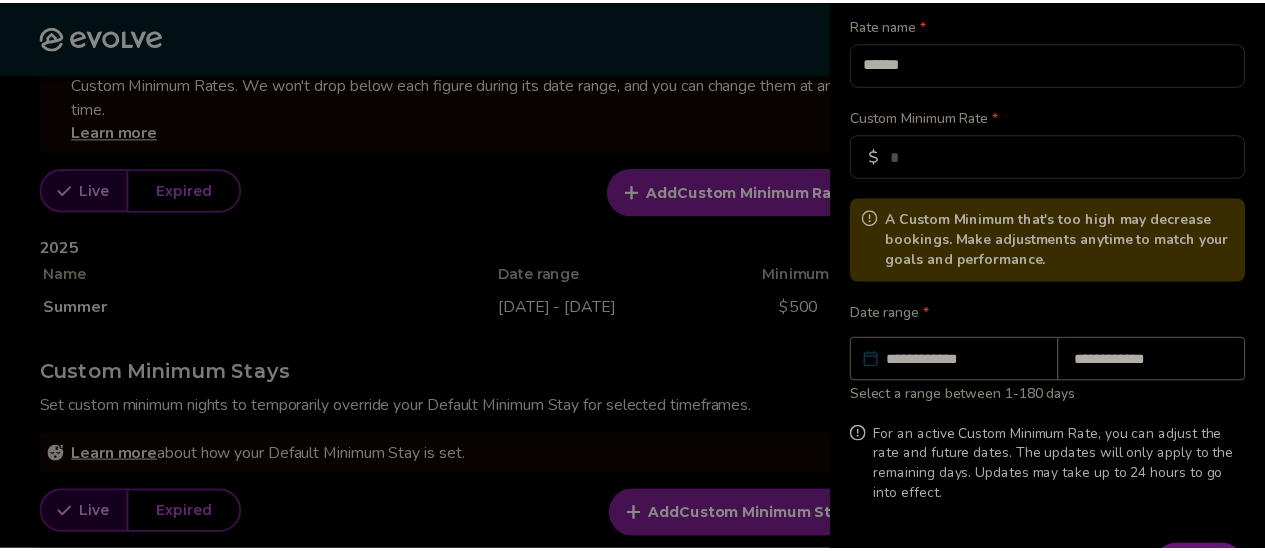 scroll, scrollTop: 252, scrollLeft: 0, axis: vertical 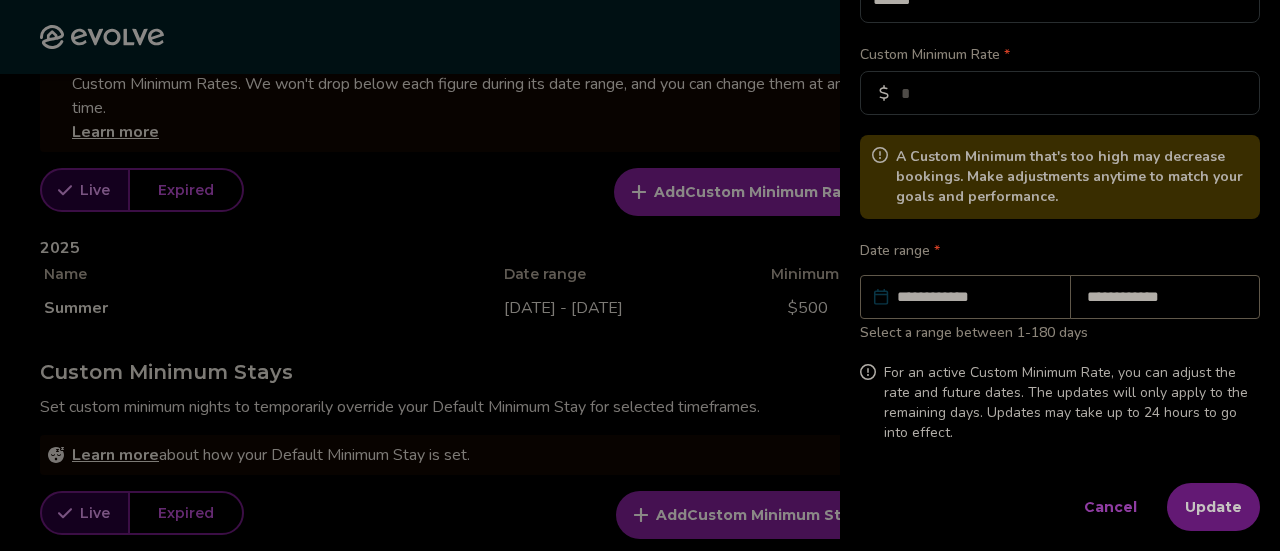 click on "Cancel" at bounding box center [1110, 507] 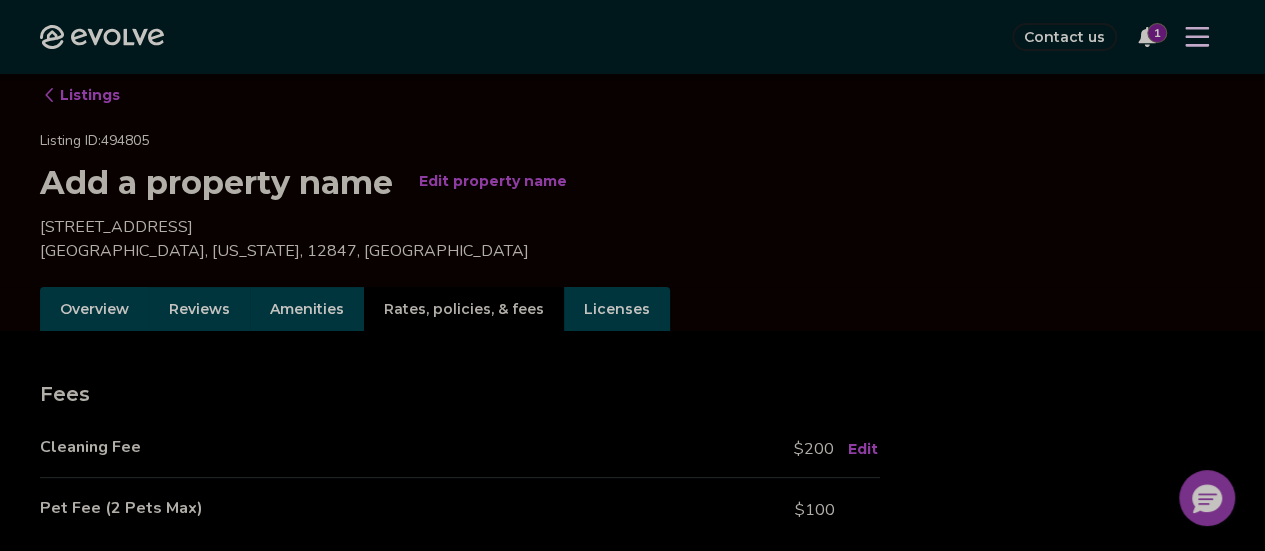 scroll, scrollTop: 0, scrollLeft: 0, axis: both 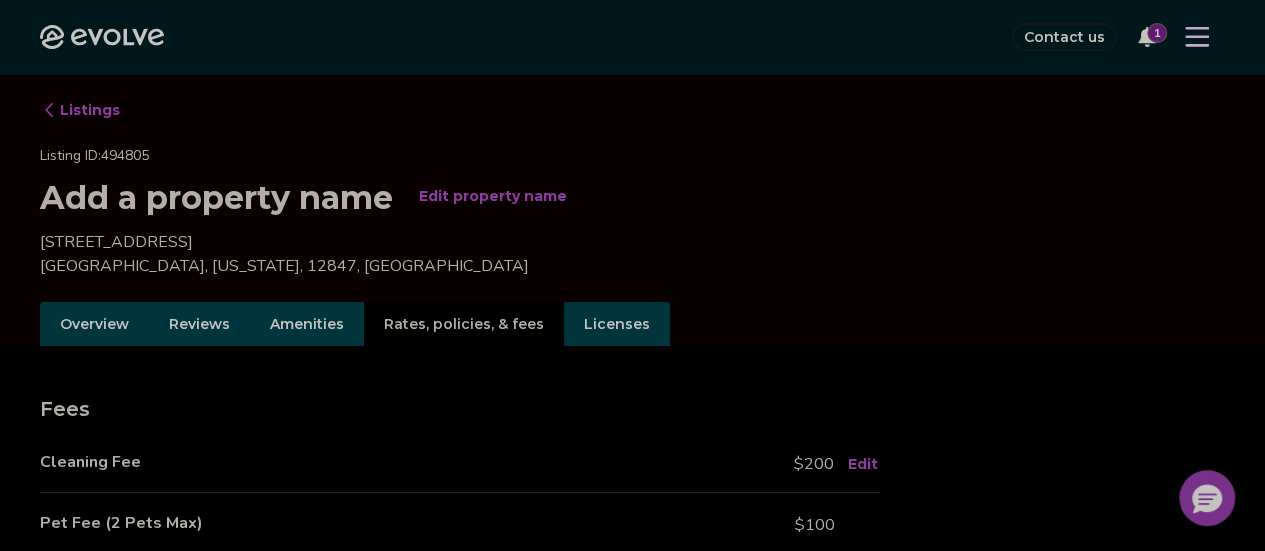 click on "Evolve Contact us 1" at bounding box center [632, 37] 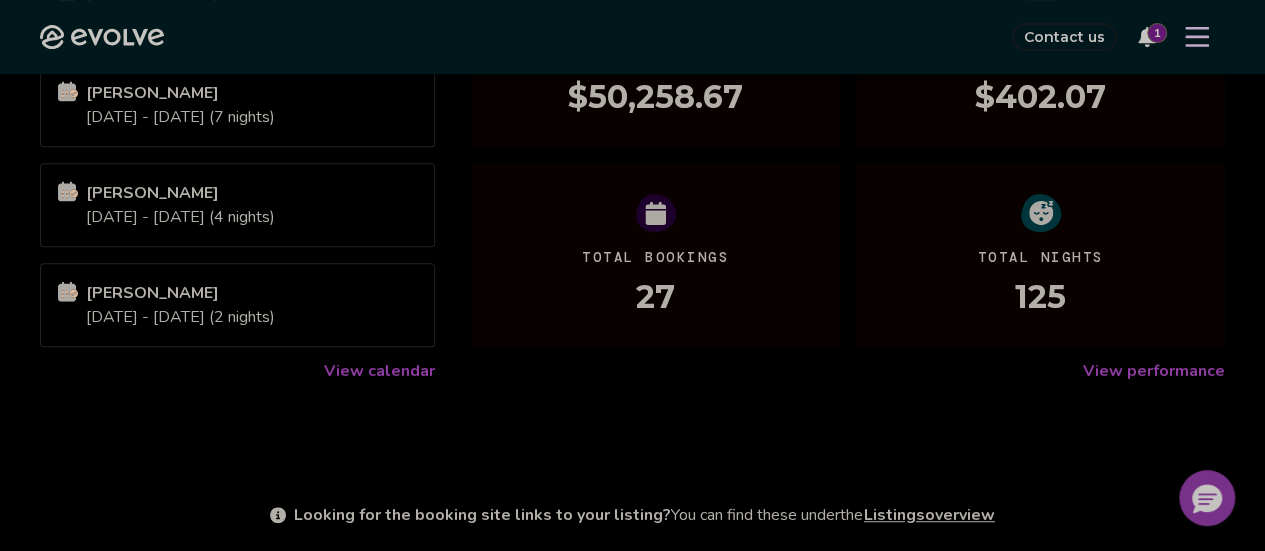 scroll, scrollTop: 482, scrollLeft: 0, axis: vertical 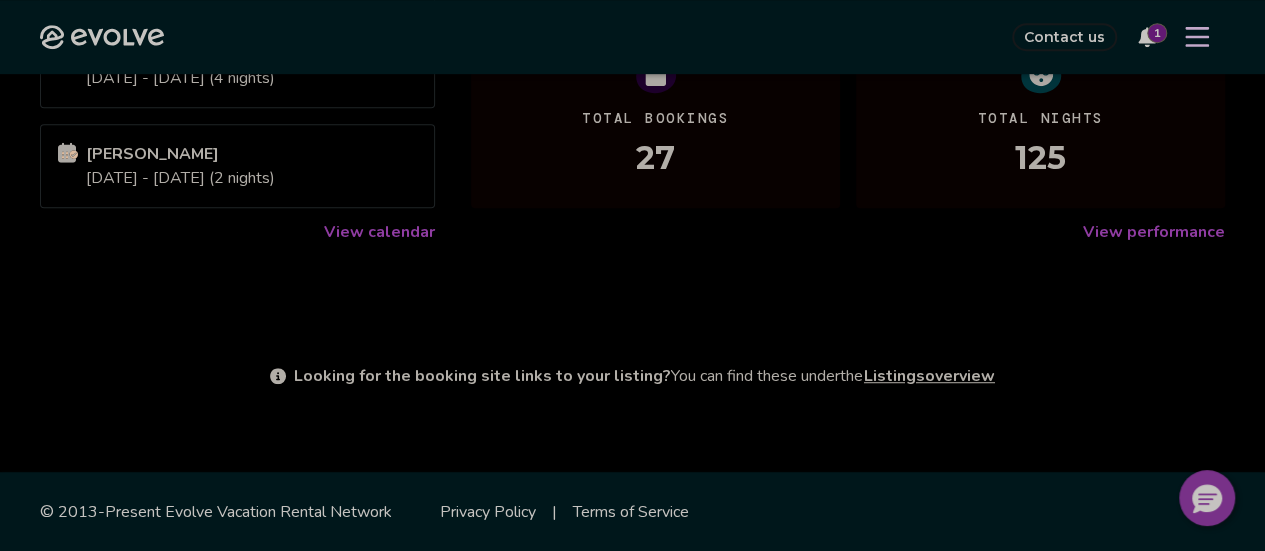 click on "View calendar" at bounding box center (379, 232) 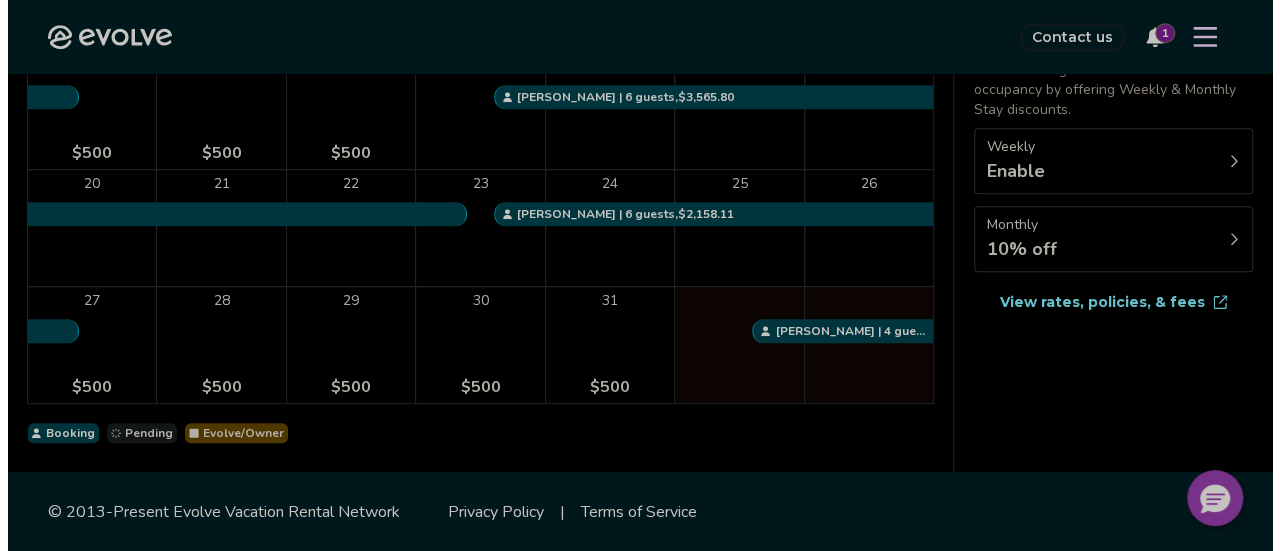 scroll, scrollTop: 0, scrollLeft: 0, axis: both 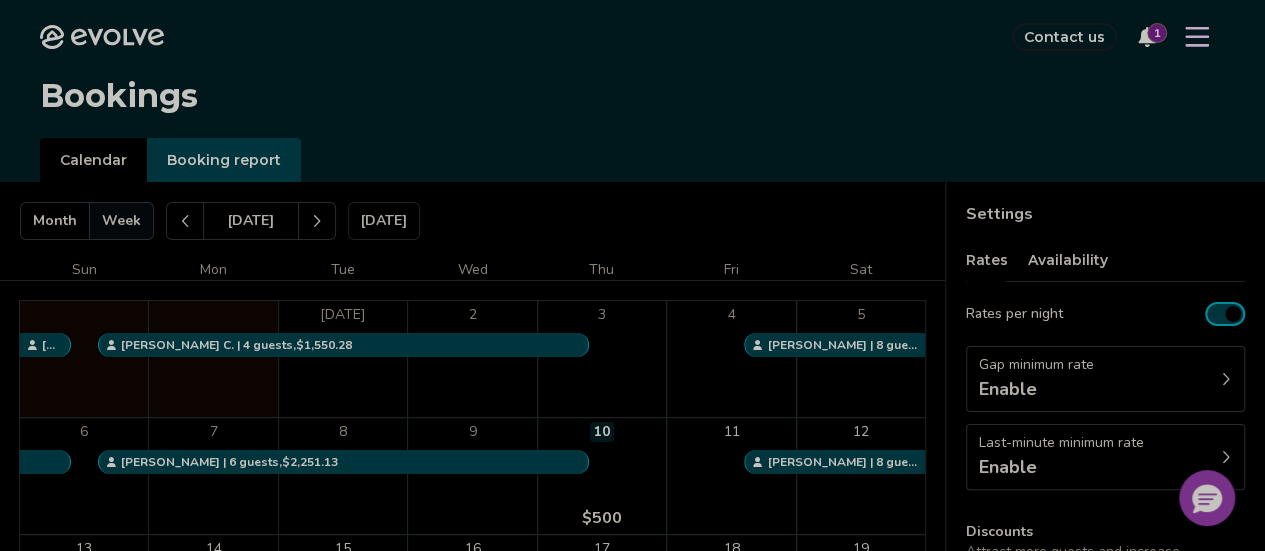 click on "Evolve" 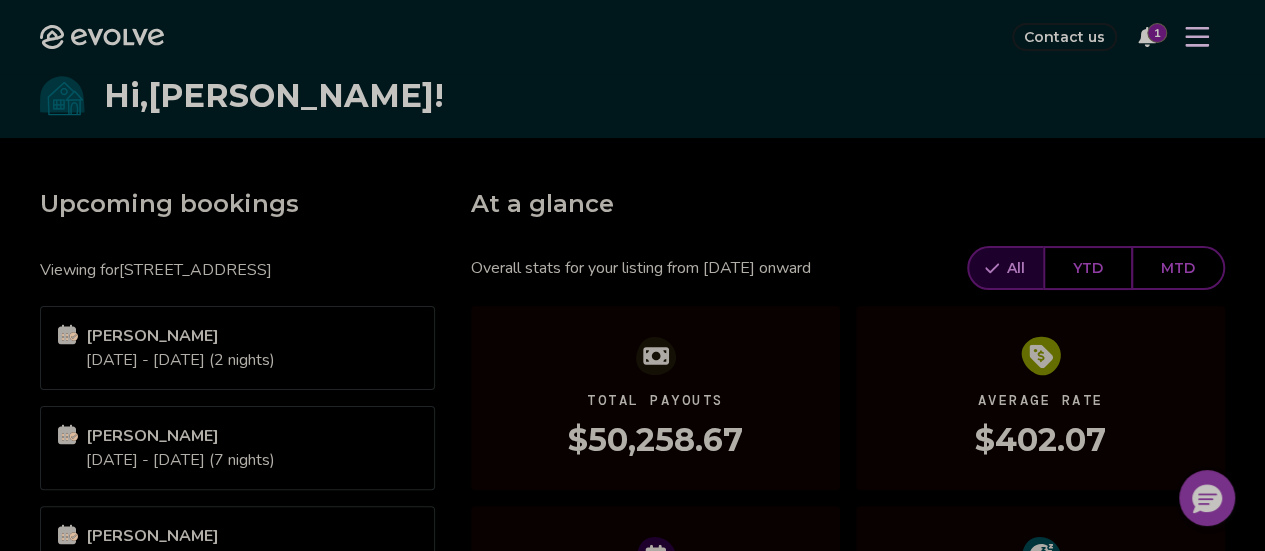 click 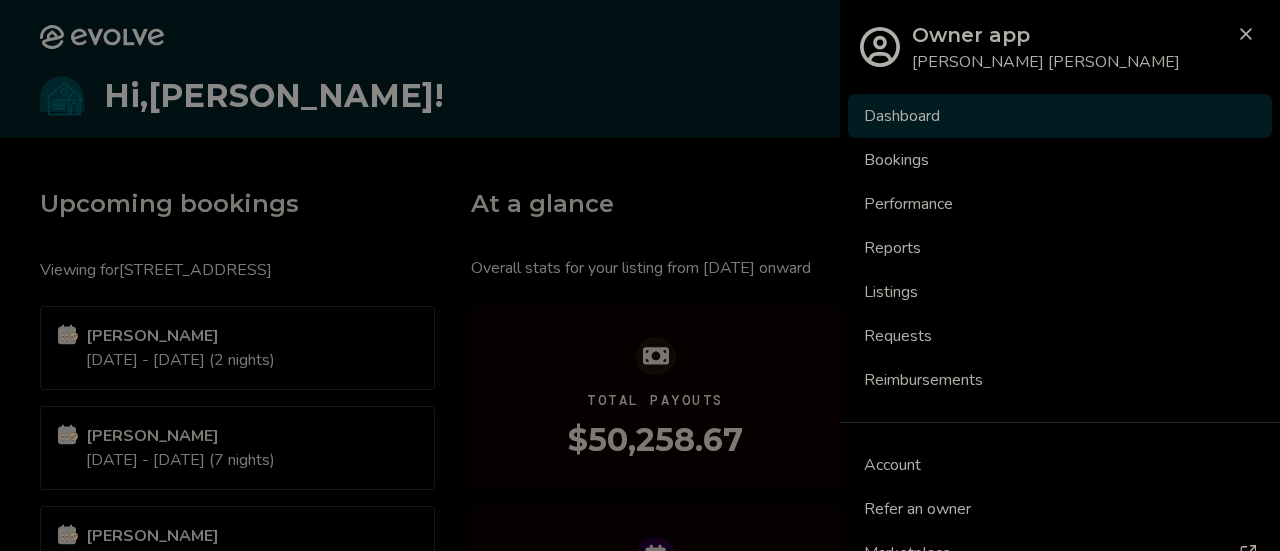click on "Listings" at bounding box center [1060, 292] 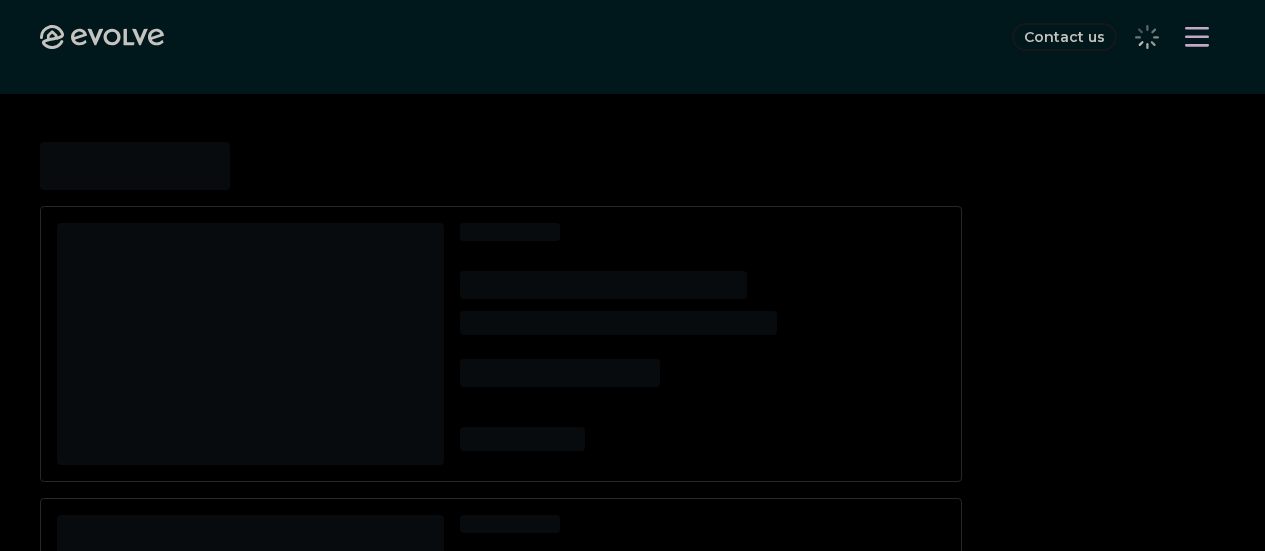 scroll, scrollTop: 0, scrollLeft: 0, axis: both 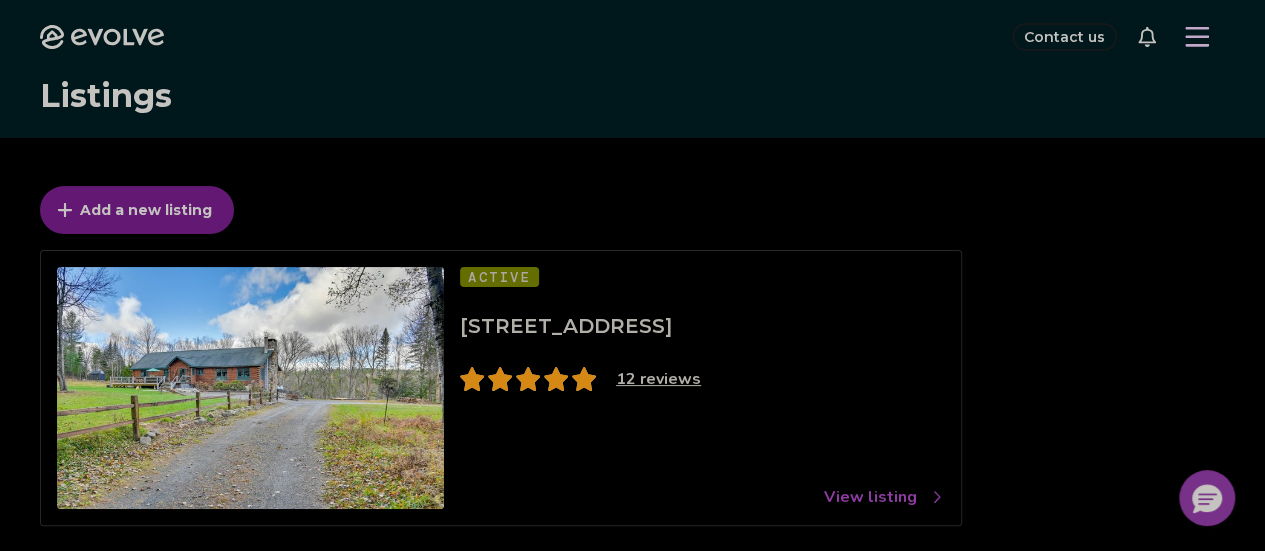 click on "View listing" at bounding box center (884, 497) 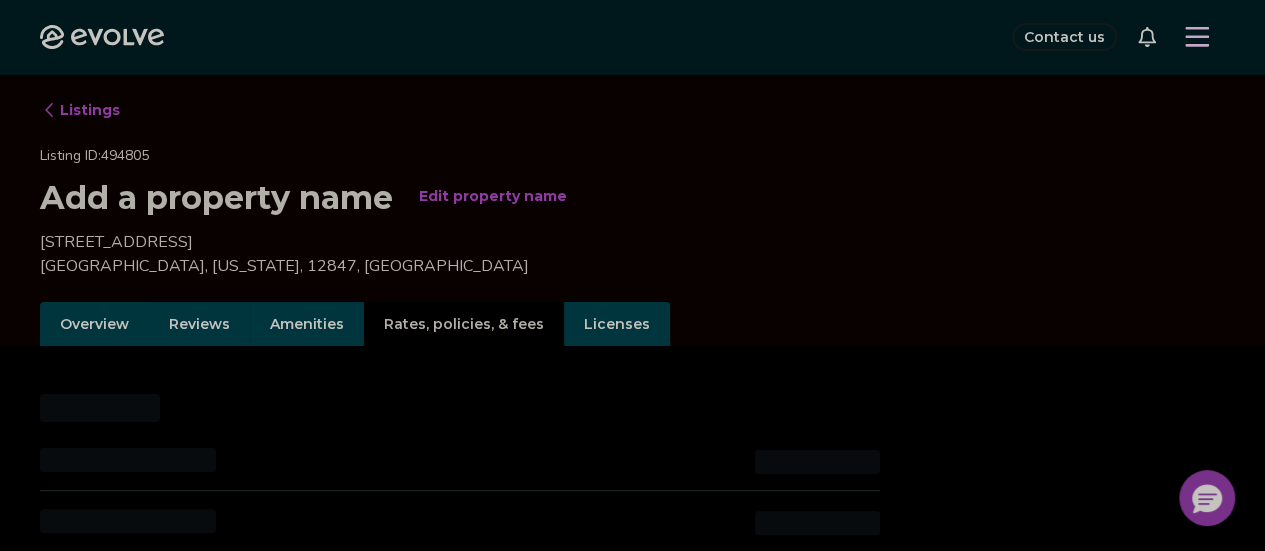 click on "Rates, policies, & fees" at bounding box center (464, 324) 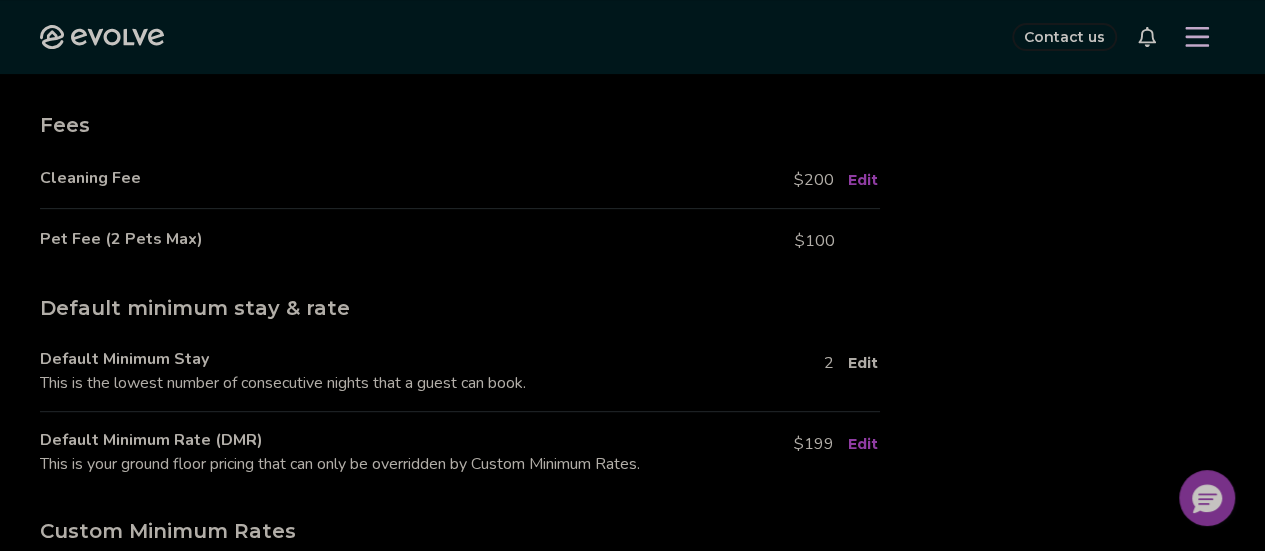scroll, scrollTop: 285, scrollLeft: 0, axis: vertical 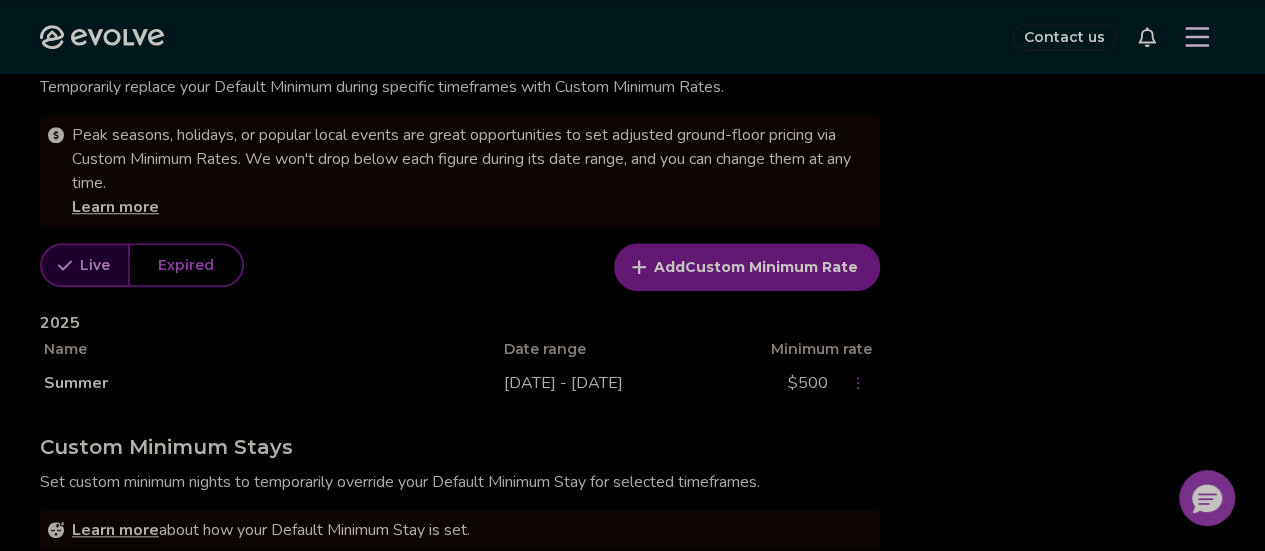 click 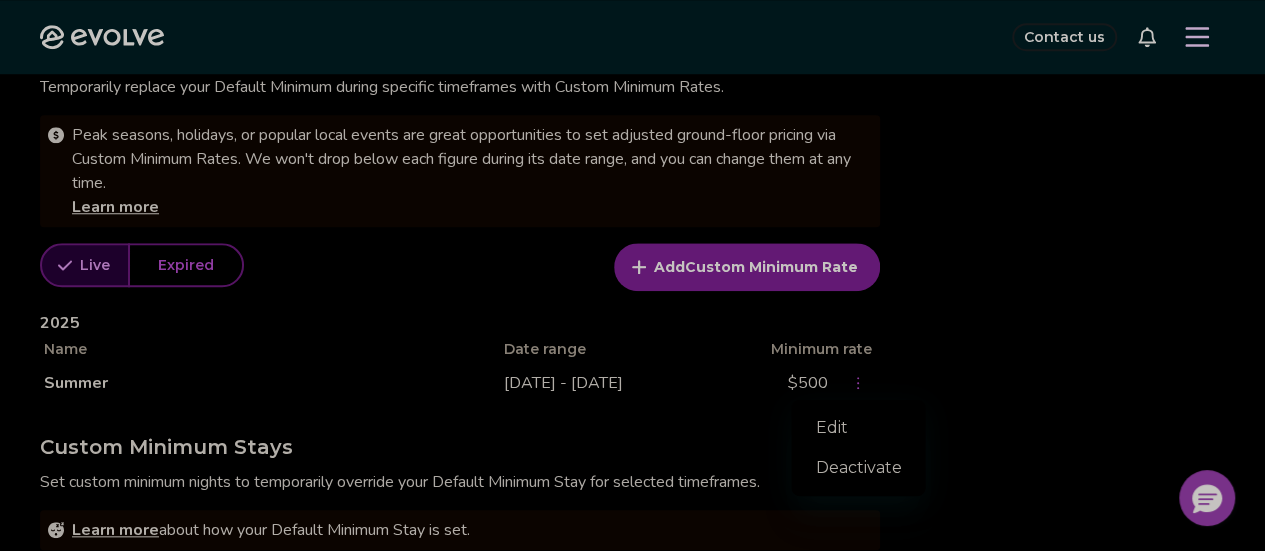 click on "Edit" at bounding box center (858, 428) 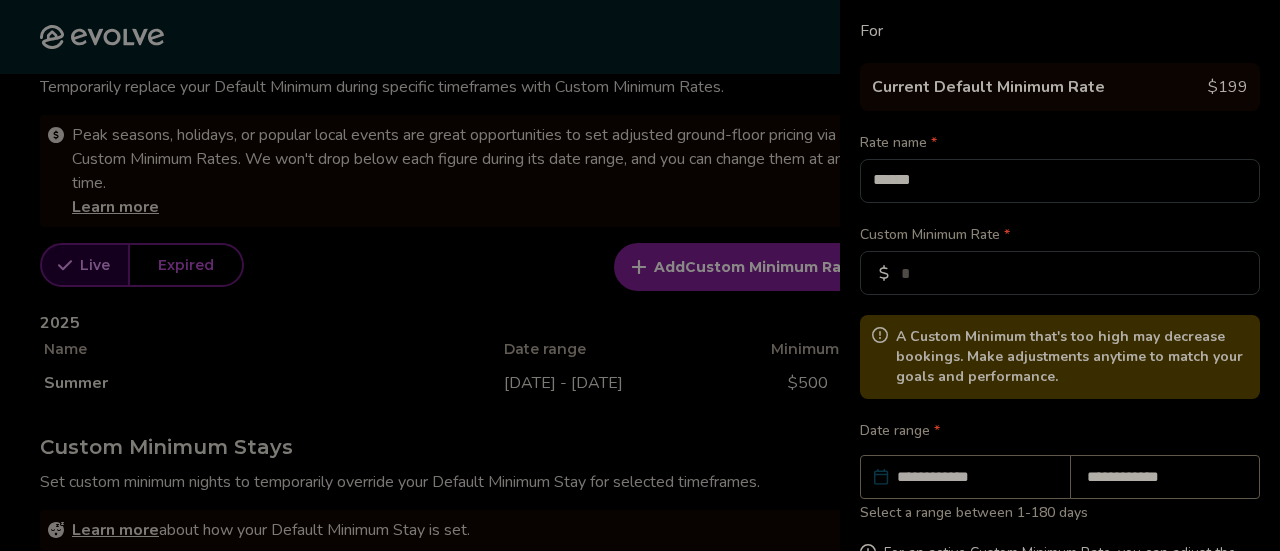 scroll, scrollTop: 162, scrollLeft: 0, axis: vertical 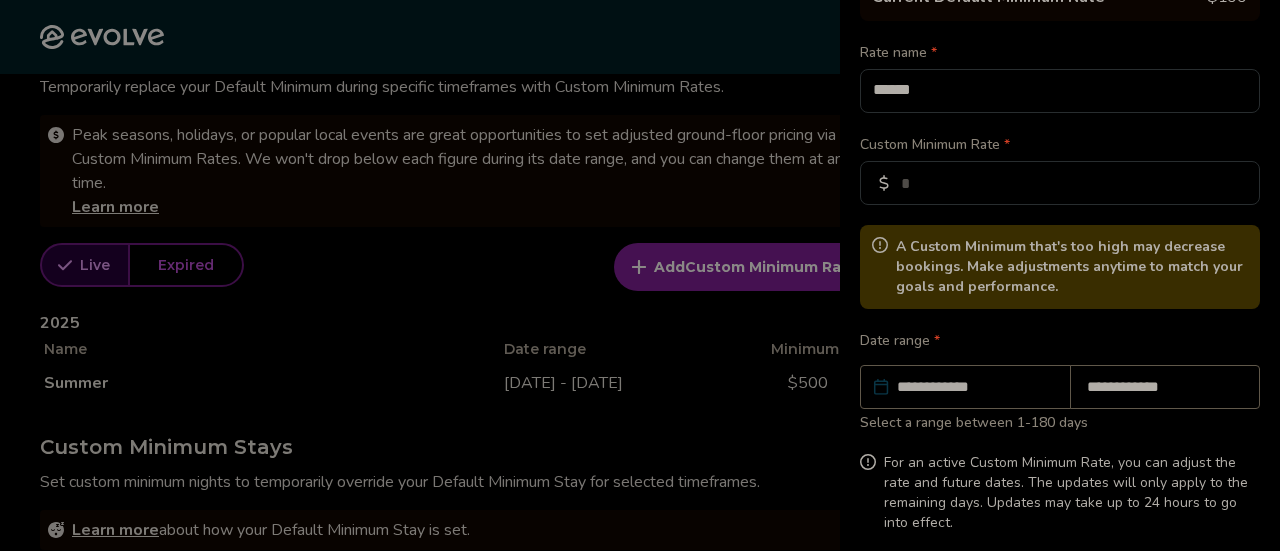 click on "**********" at bounding box center [975, 387] 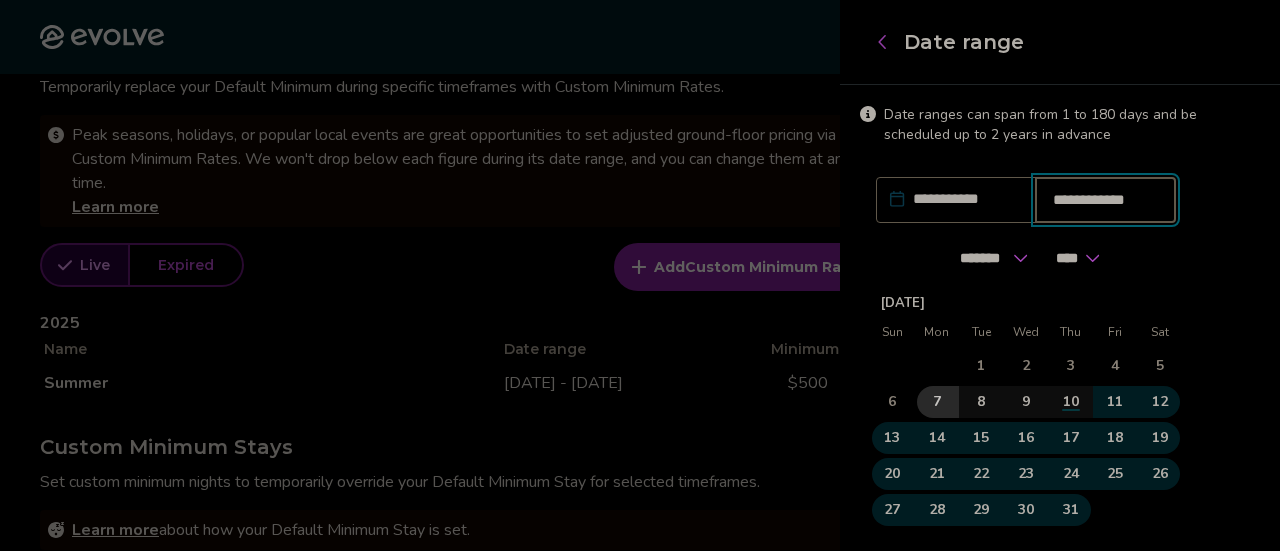 click at bounding box center (1164, 257) 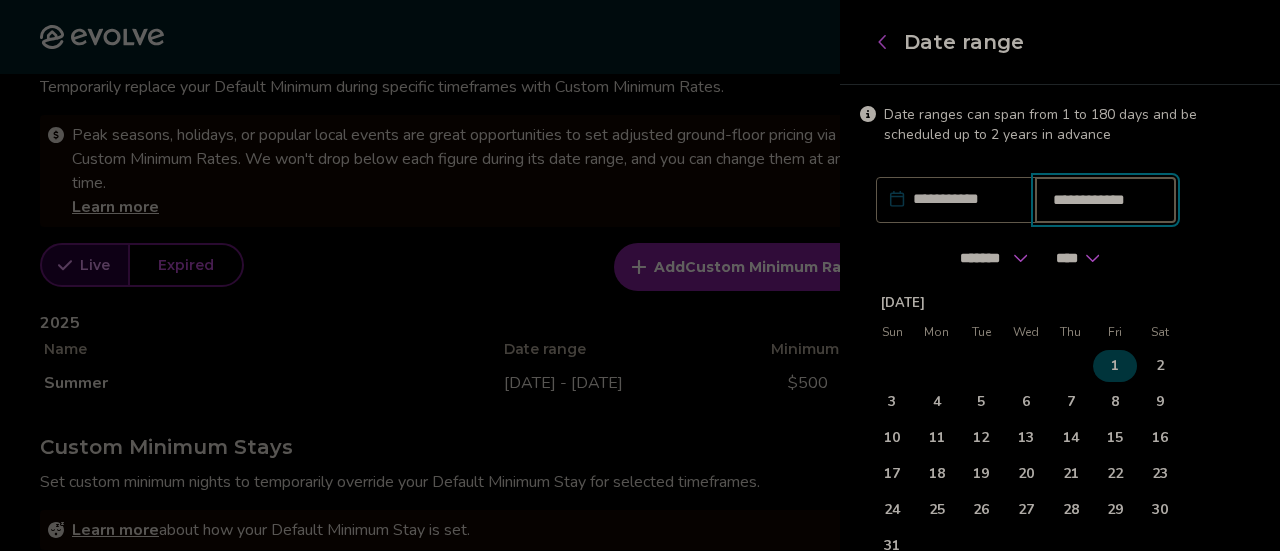 click on "1" at bounding box center (1115, 366) 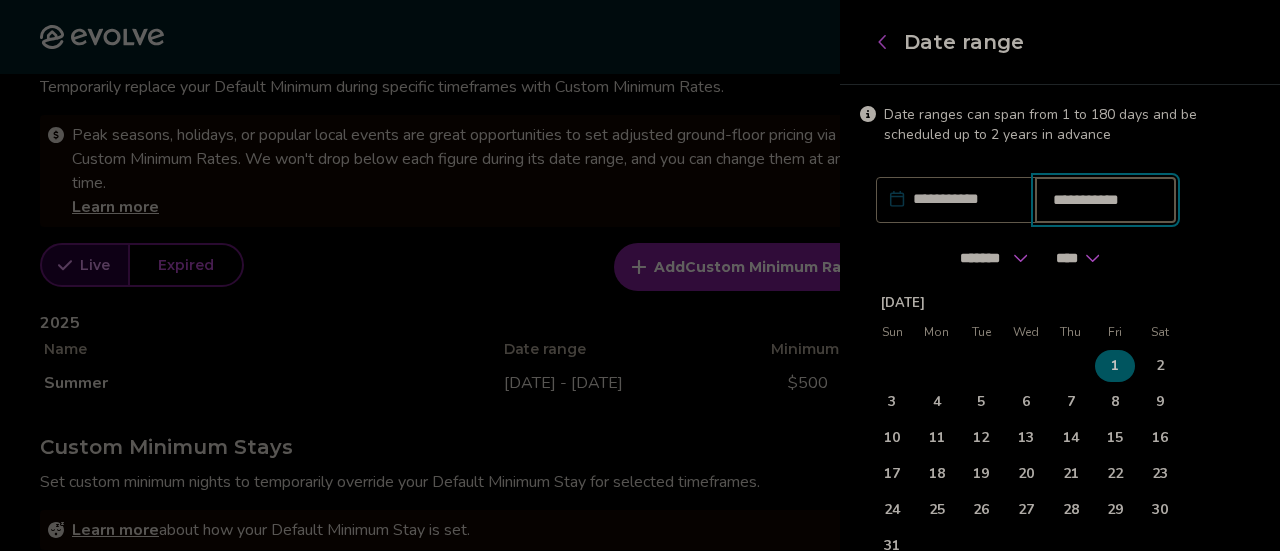 click at bounding box center [1164, 257] 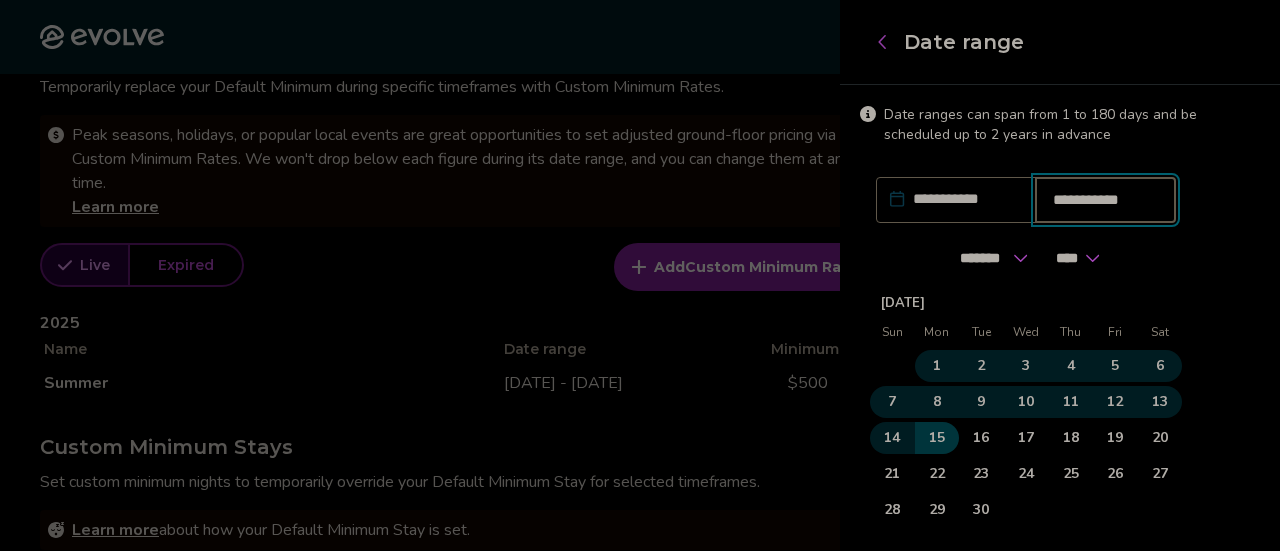 click on "15" at bounding box center [937, 438] 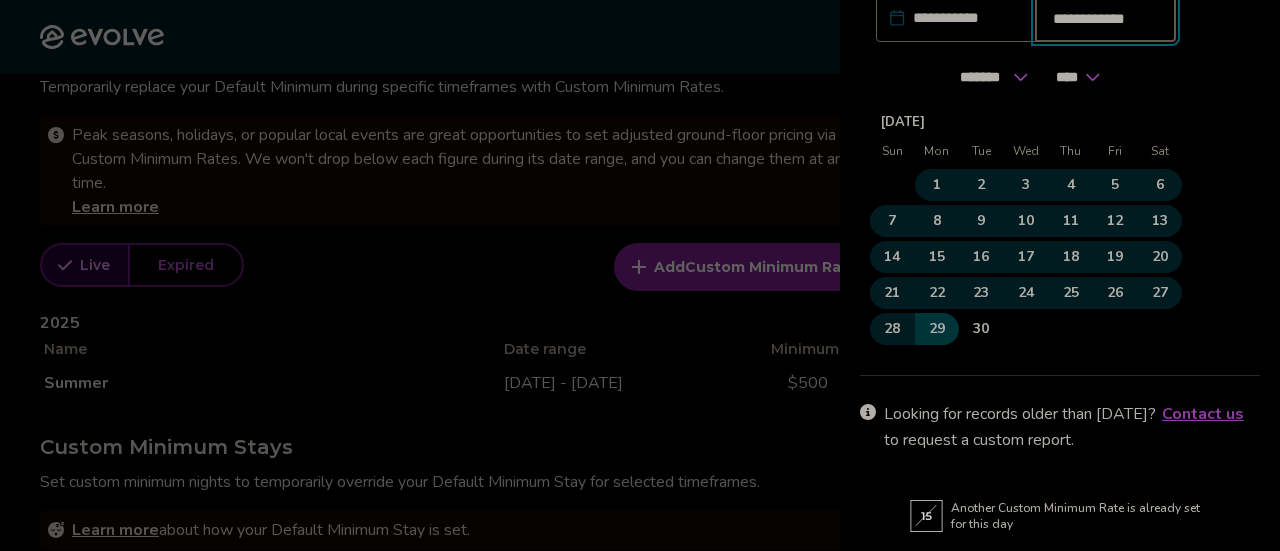 scroll, scrollTop: 252, scrollLeft: 0, axis: vertical 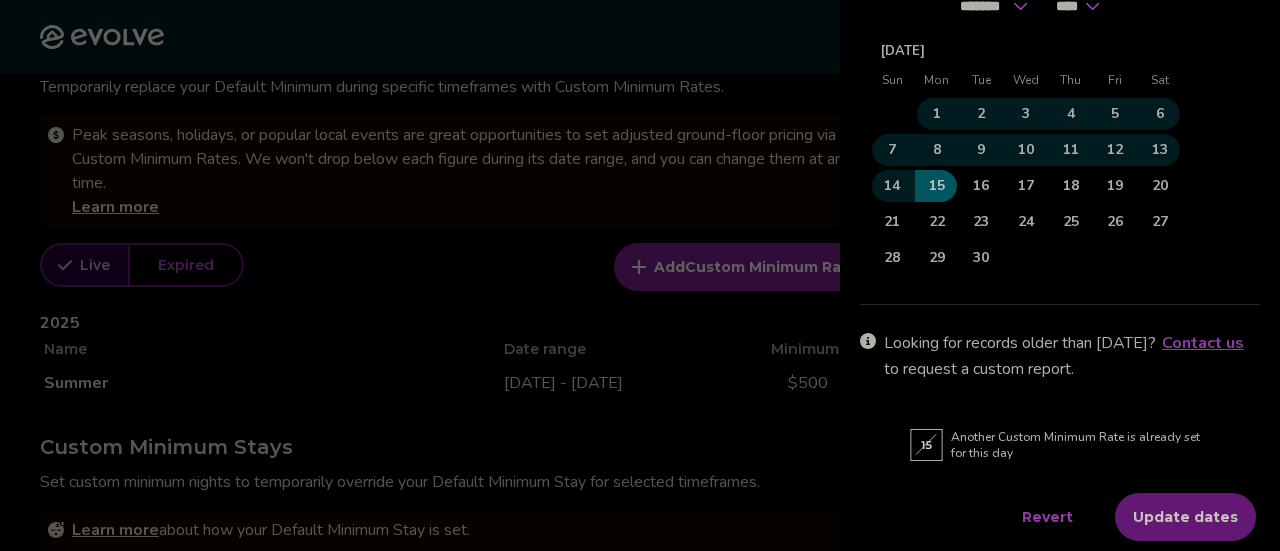 click on "Revert" at bounding box center [1047, 517] 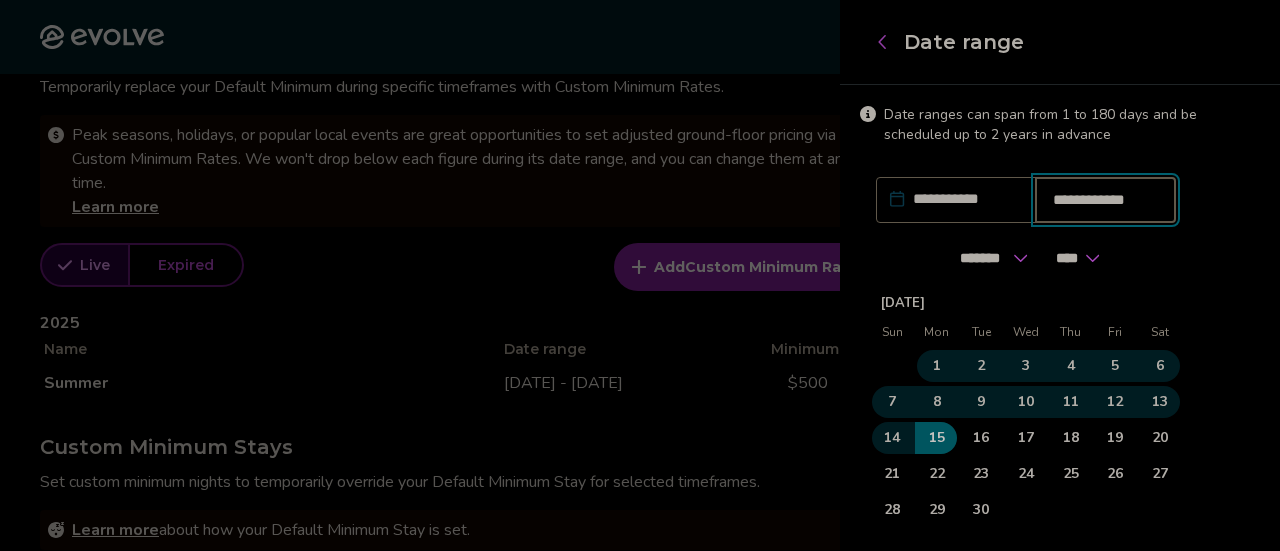 scroll, scrollTop: 252, scrollLeft: 0, axis: vertical 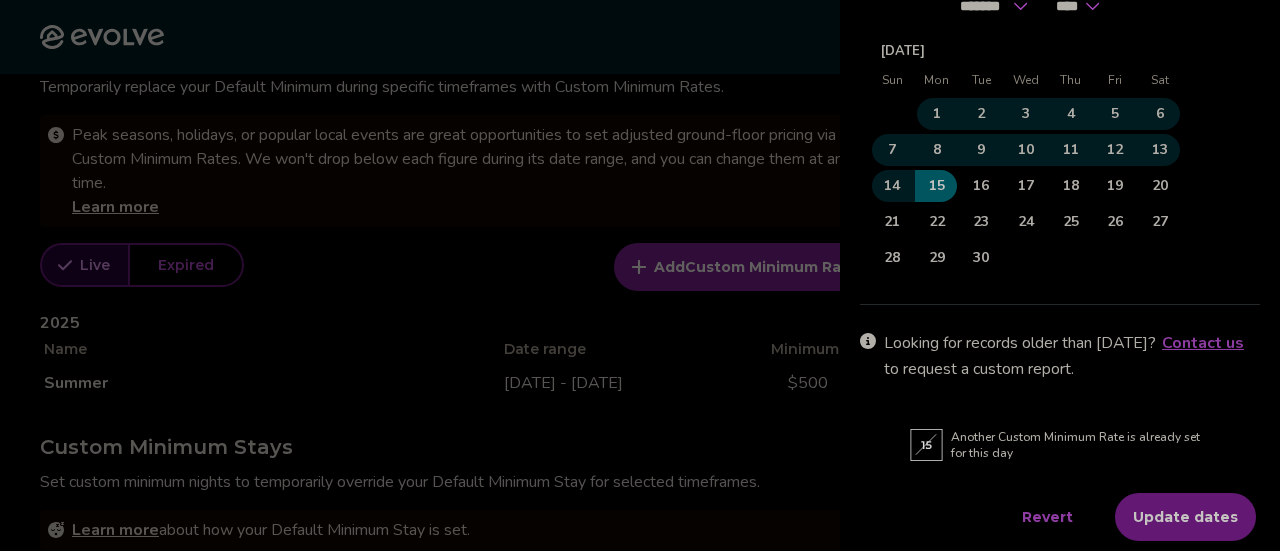 click on "Revert" at bounding box center (1047, 517) 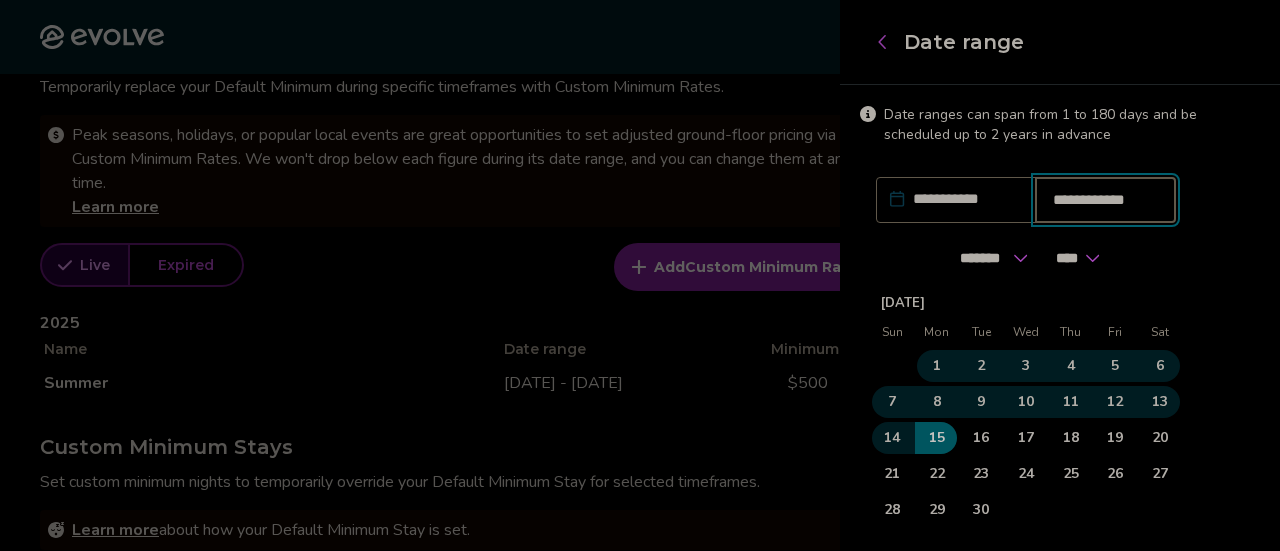 click 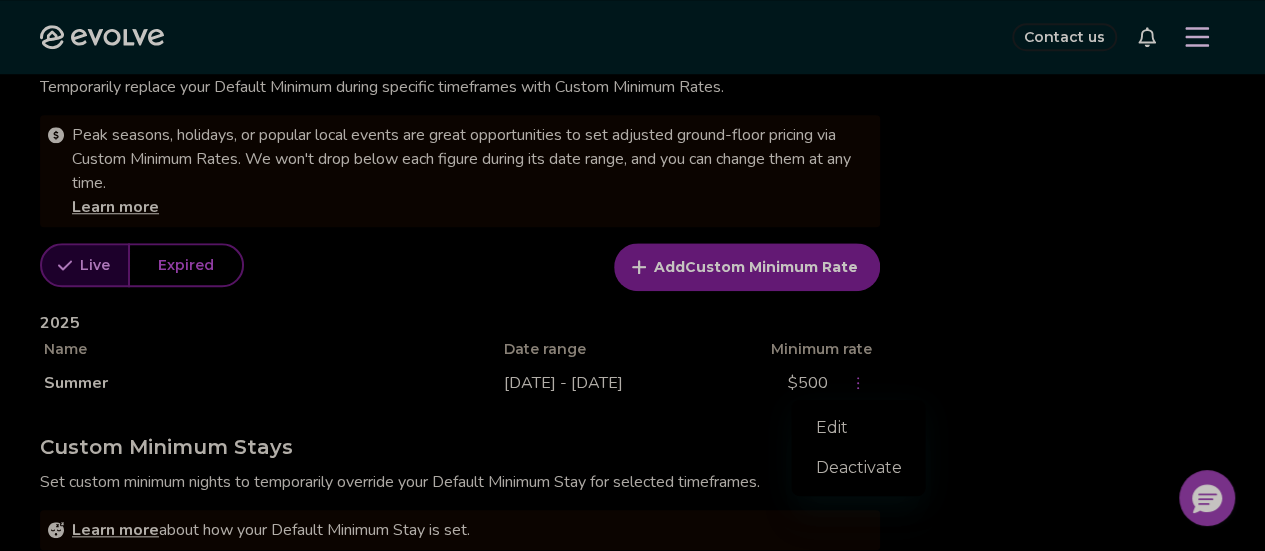 click 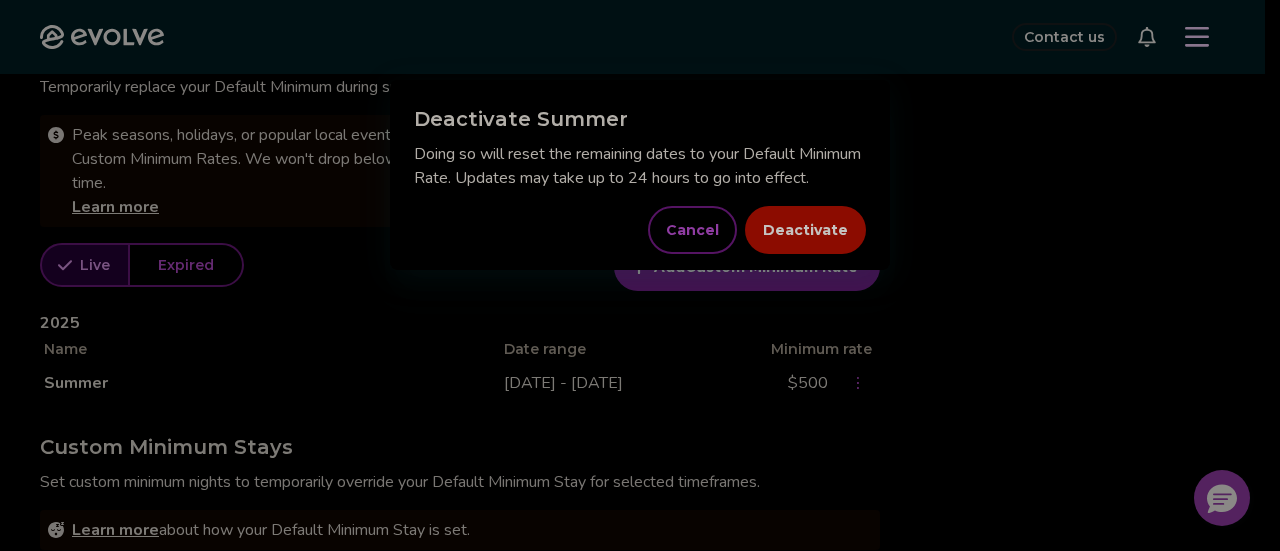 click on "Deactivate" at bounding box center (805, 230) 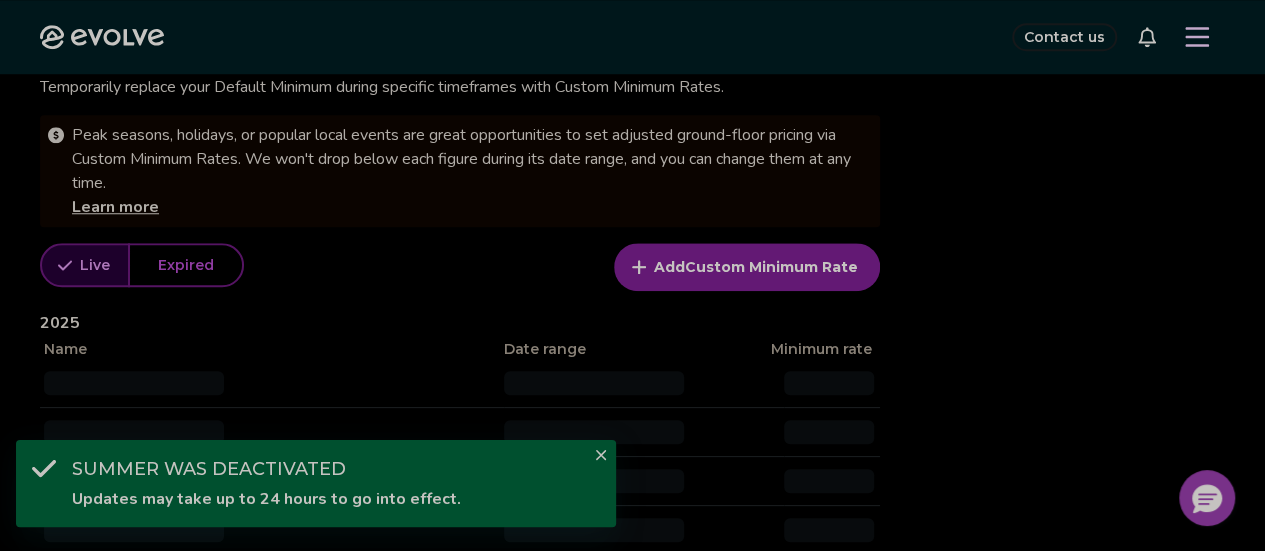 click on "Add  Custom Minimum Rate" at bounding box center [747, 267] 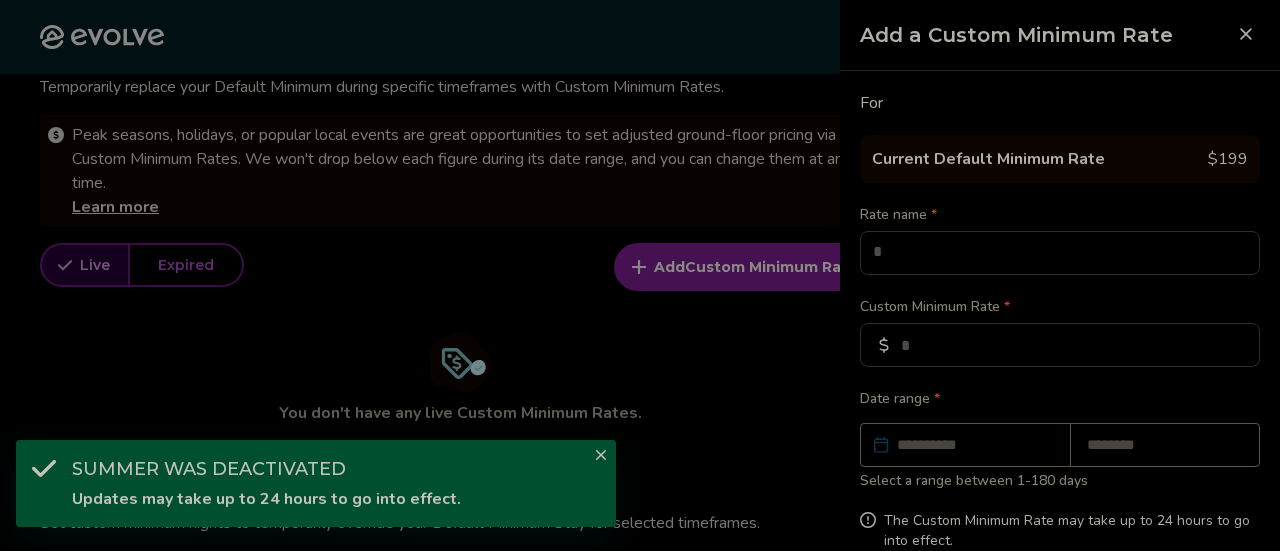 type on "*" 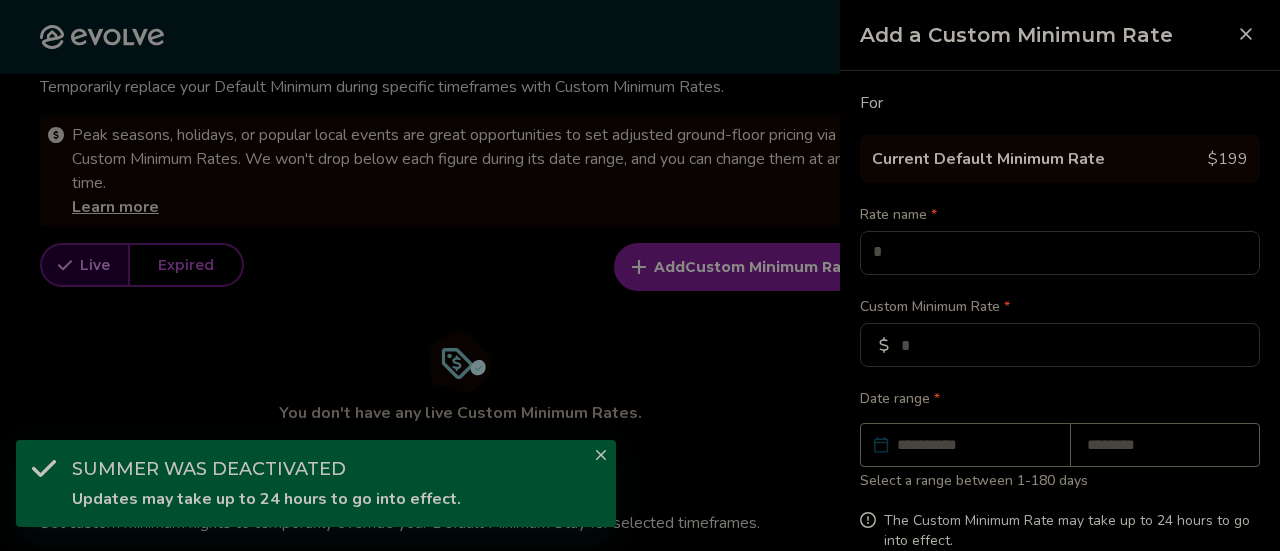 type on "*" 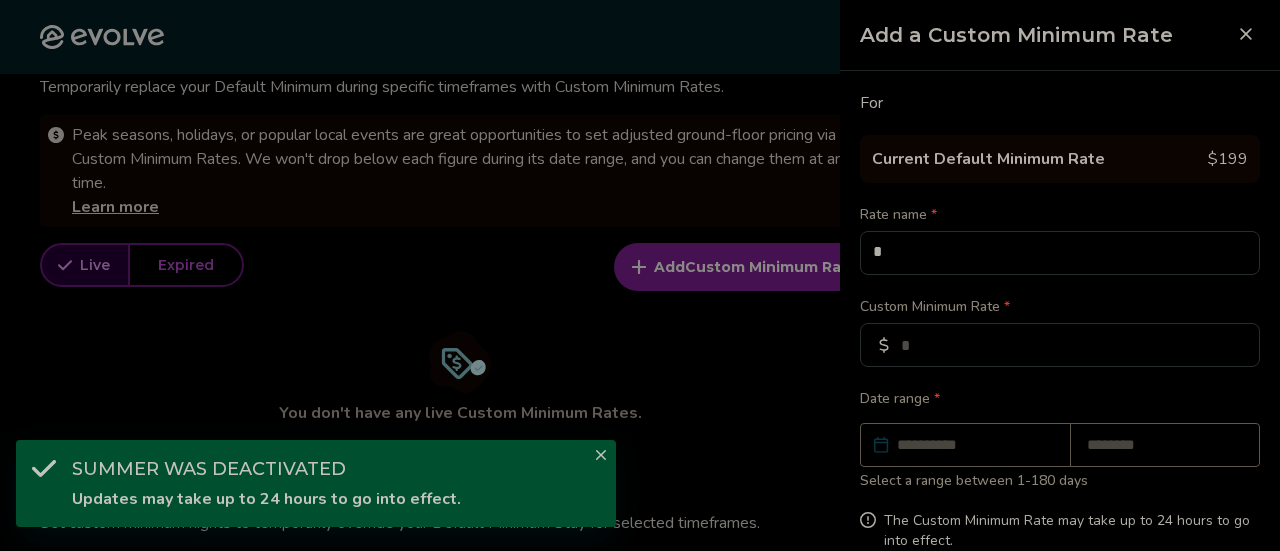 type on "*" 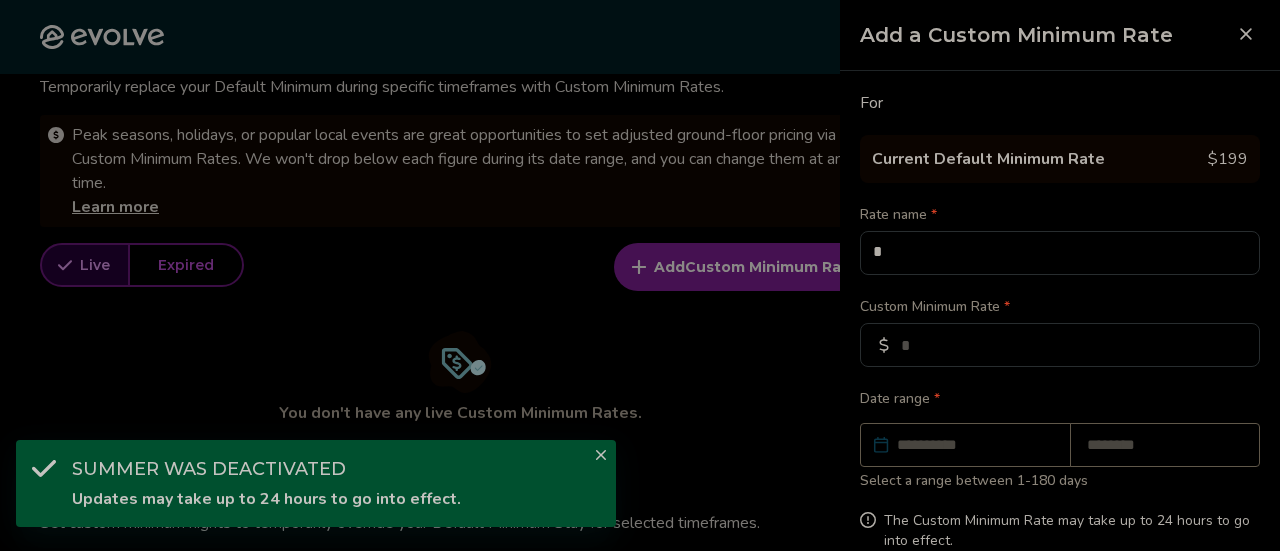 type on "**" 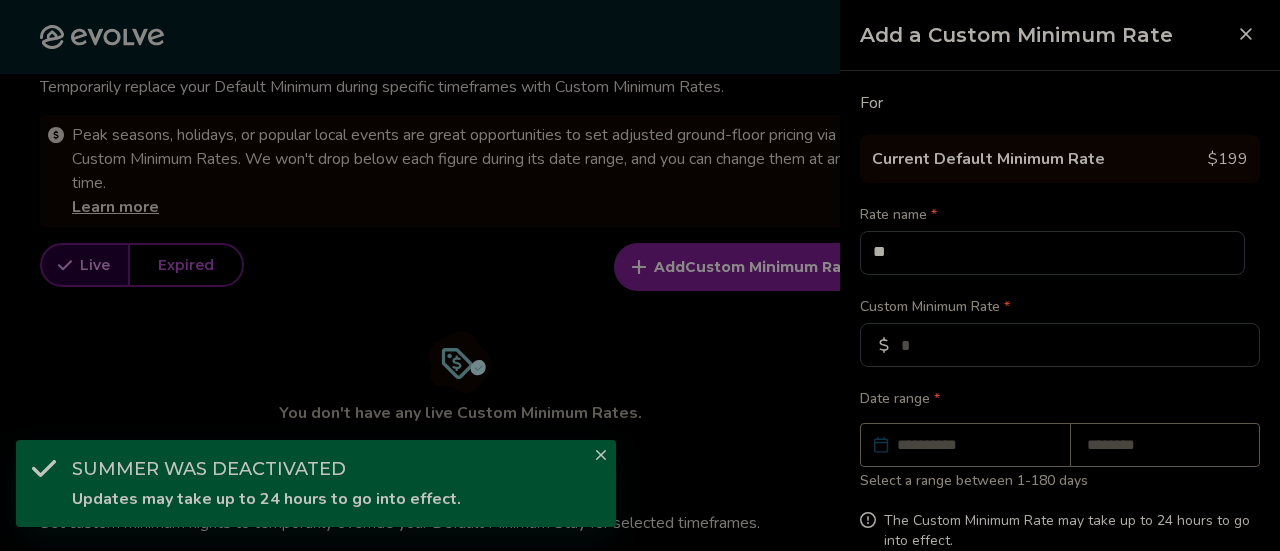 type on "*" 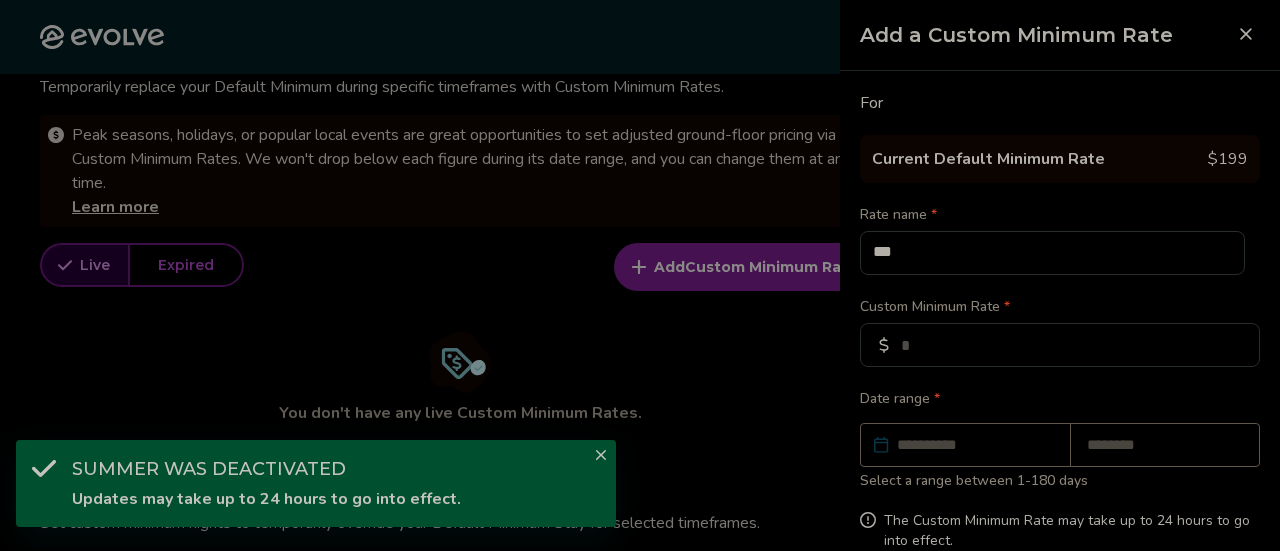 type on "*" 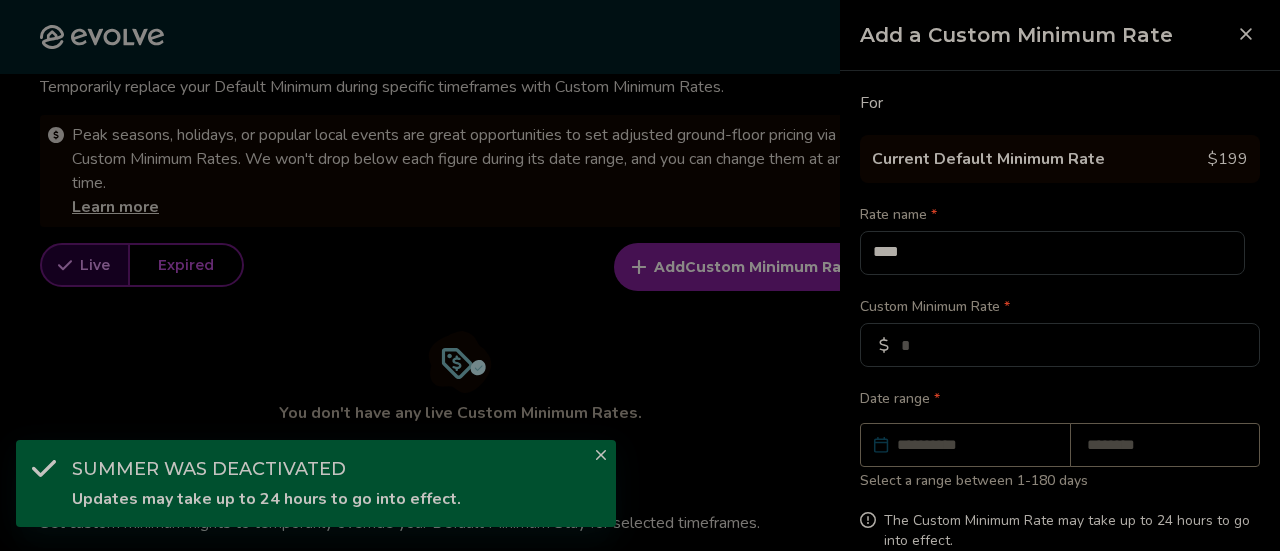 type on "*" 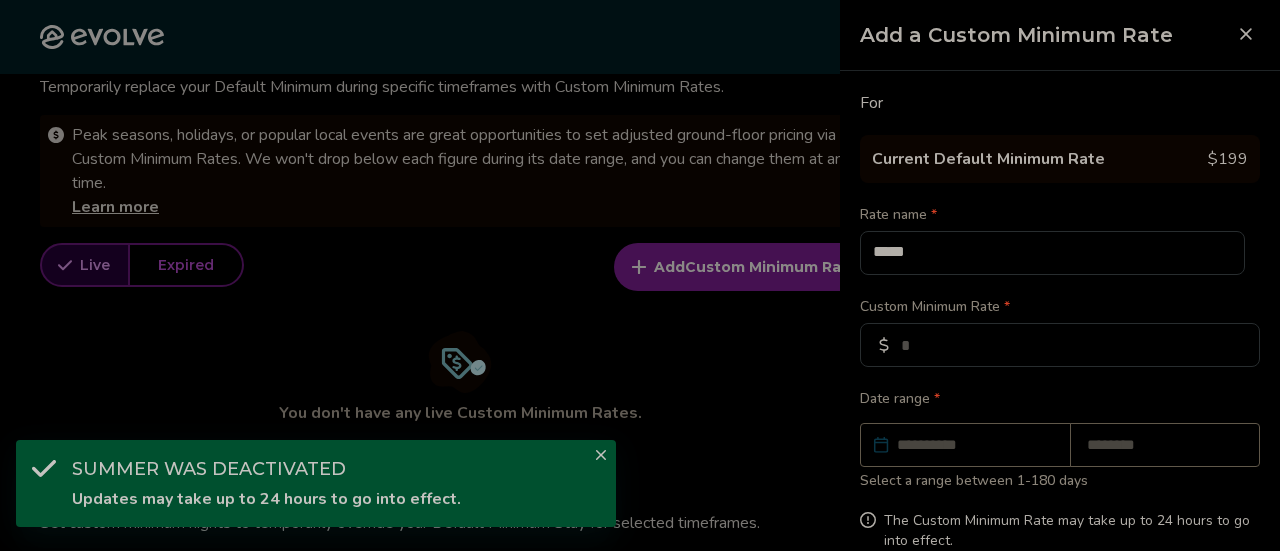 type on "*" 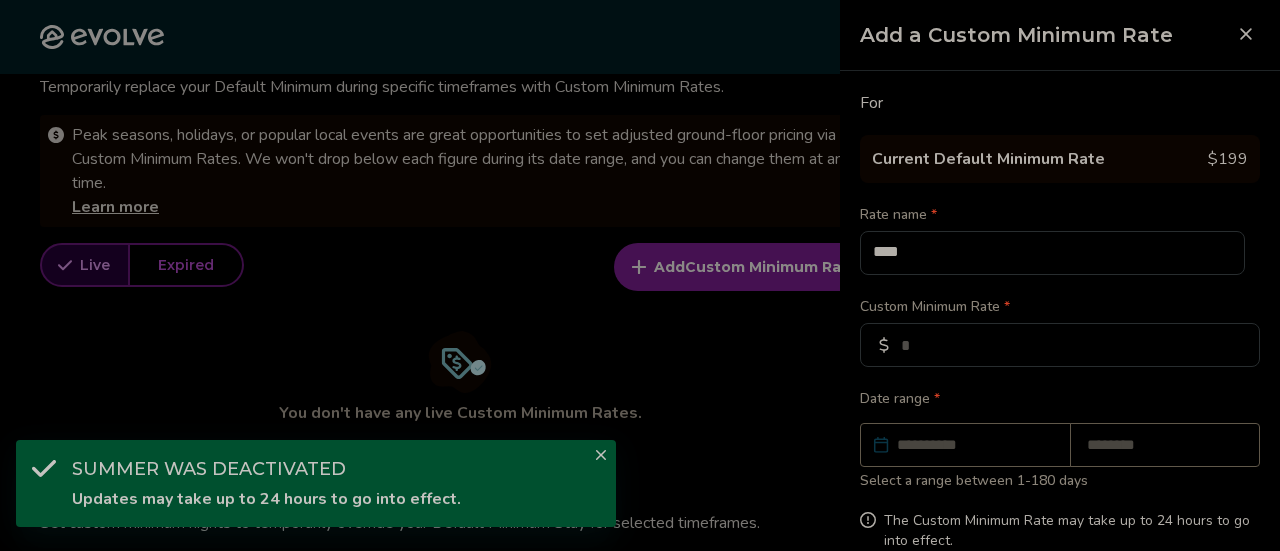 type on "*" 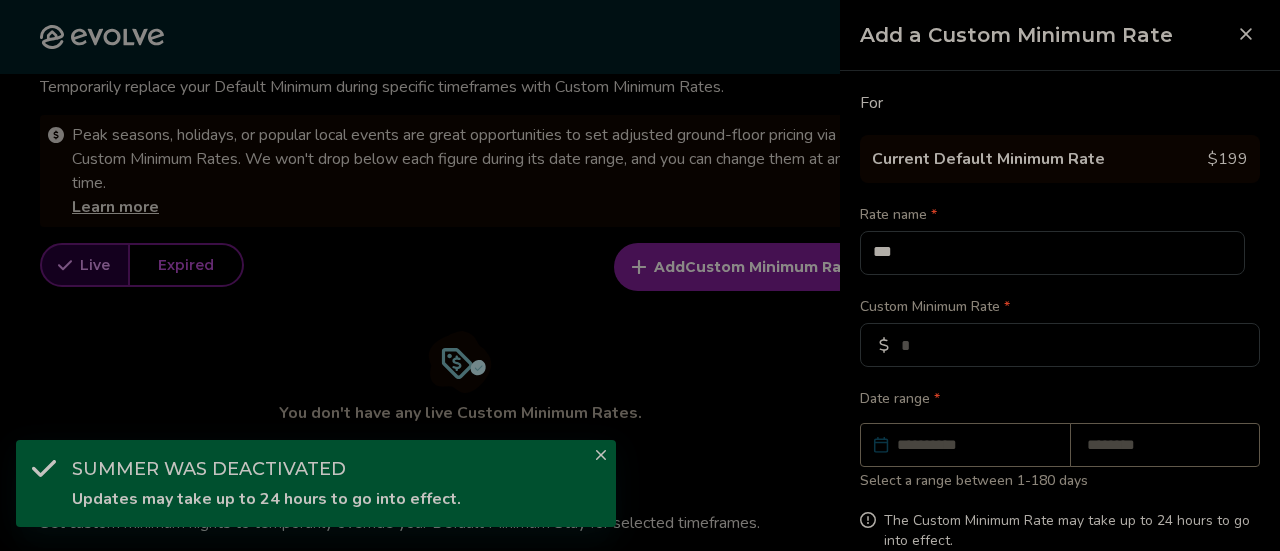 type on "*" 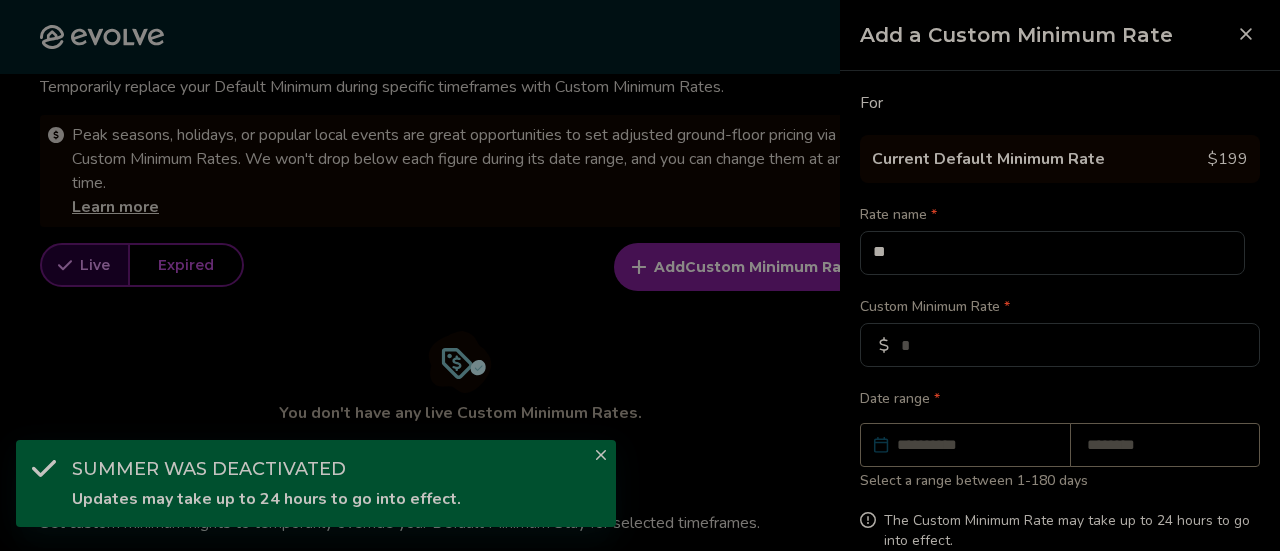 type on "*" 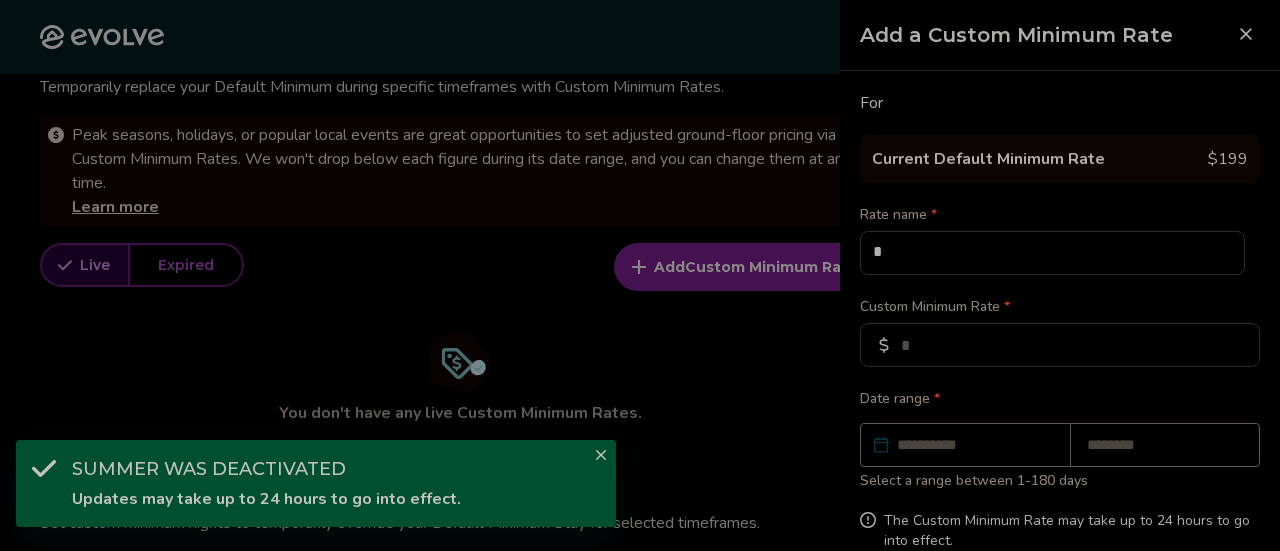 type on "*" 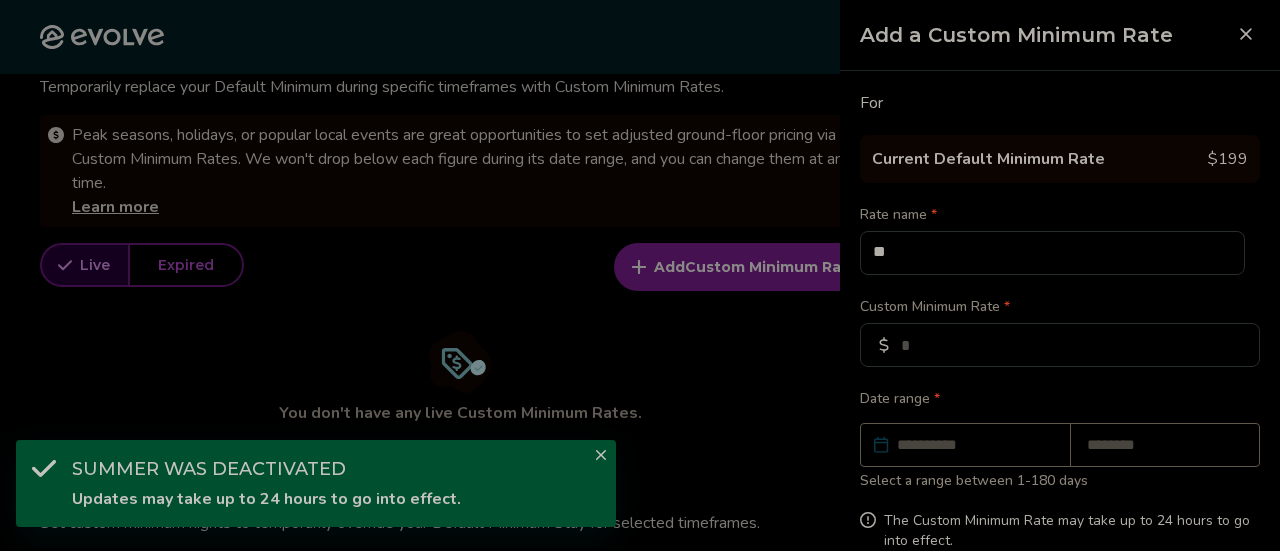 type on "*" 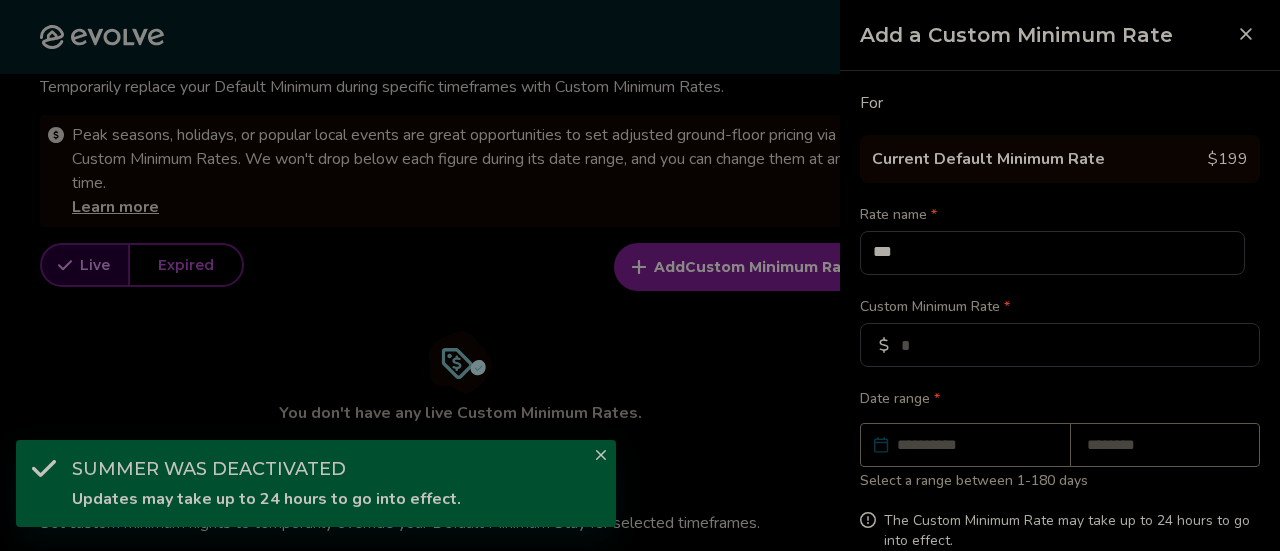 type on "*" 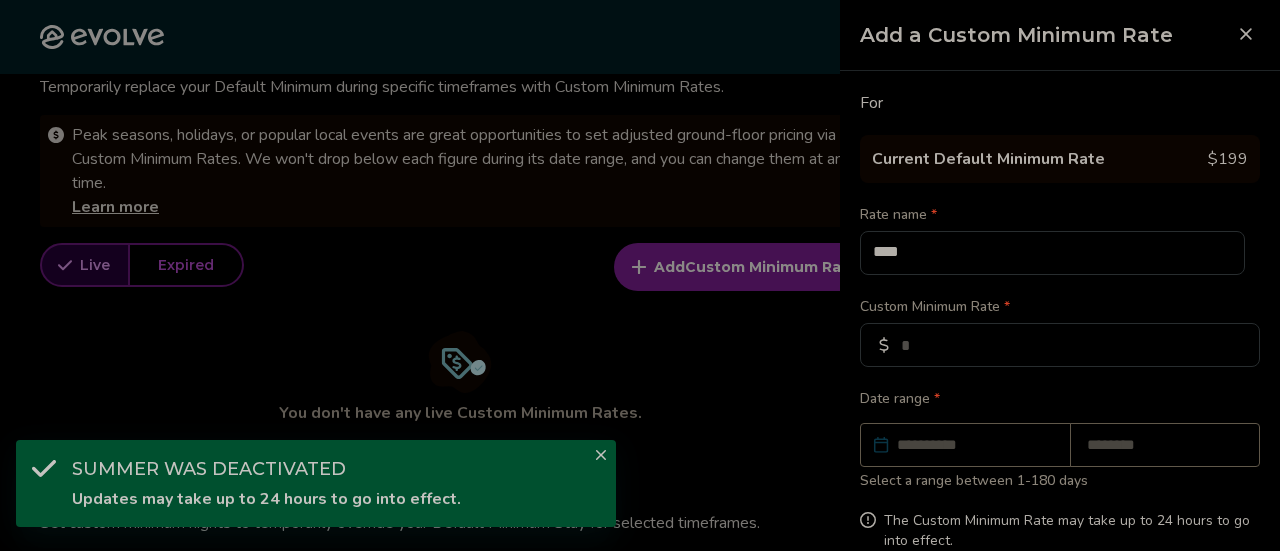 type on "*" 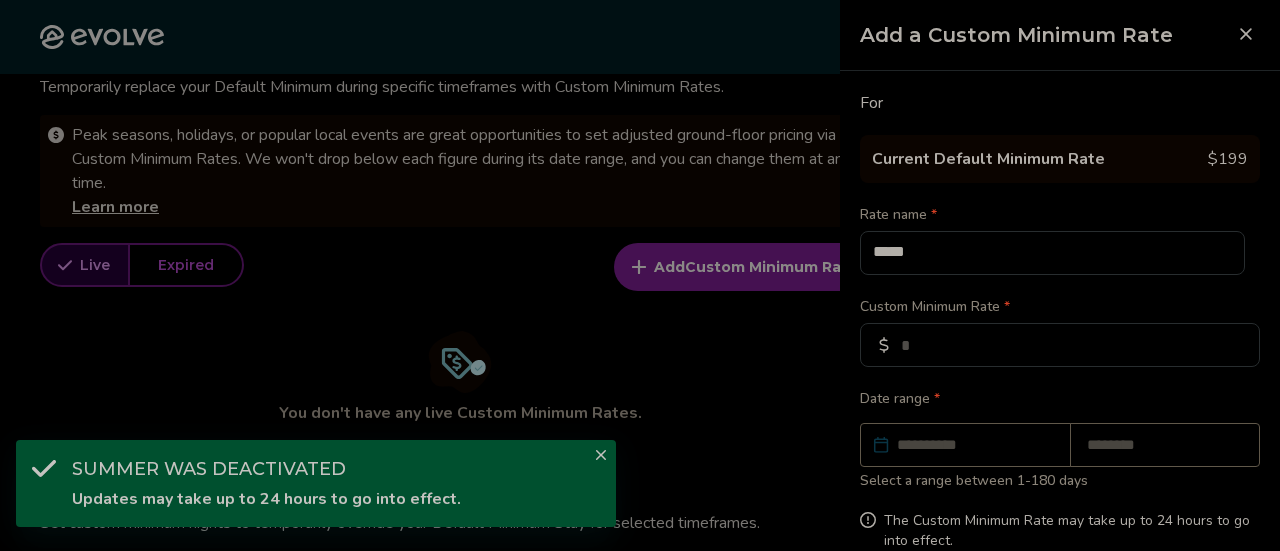 type on "*" 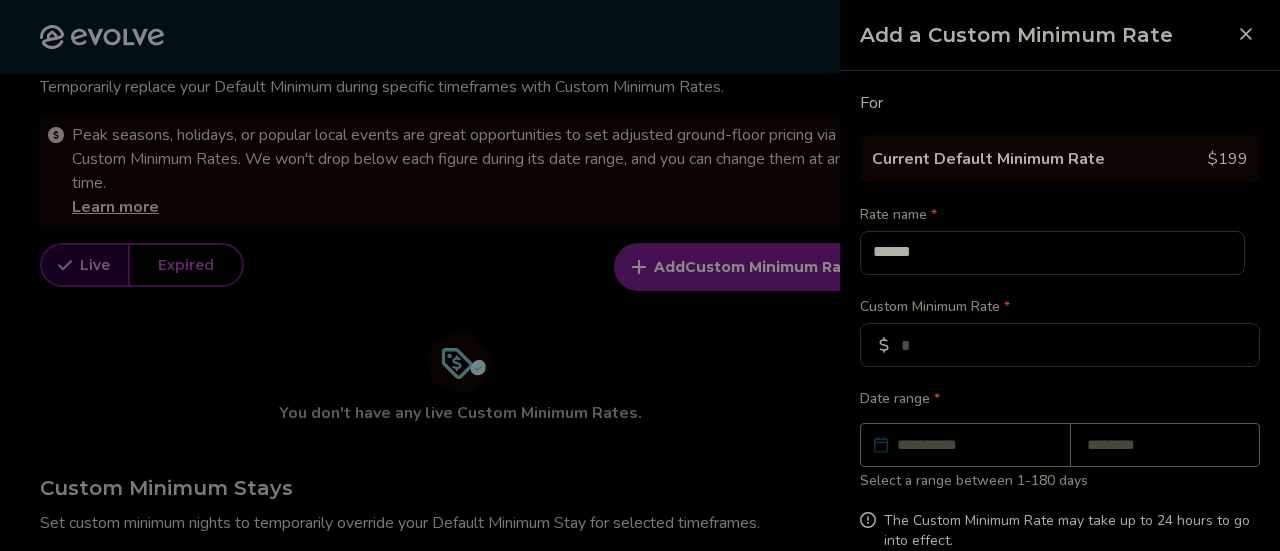 type on "*" 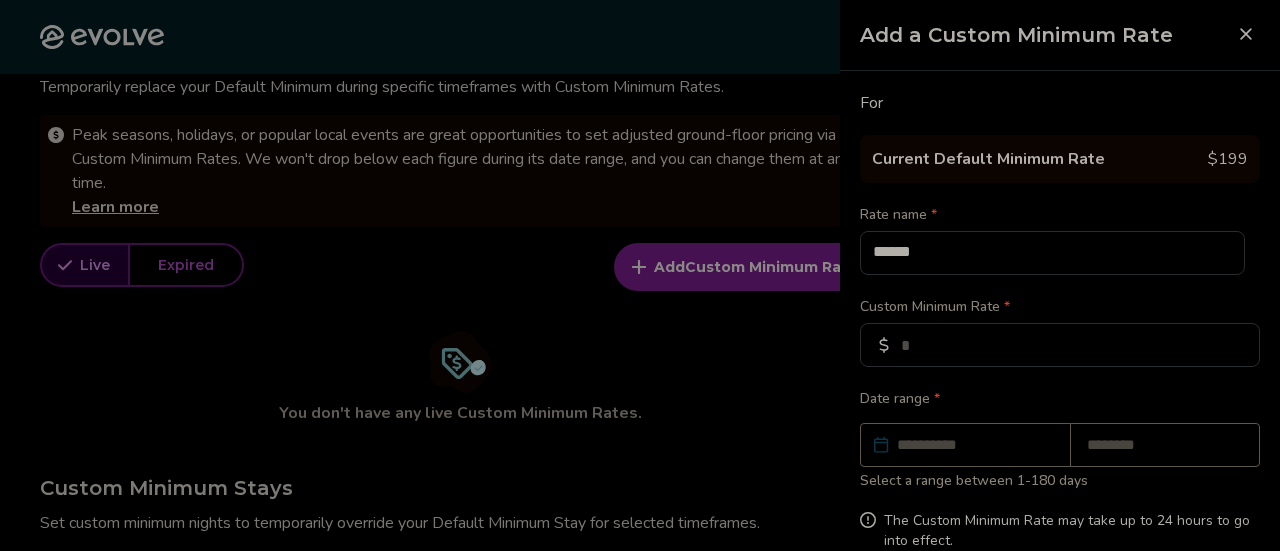 type on "******" 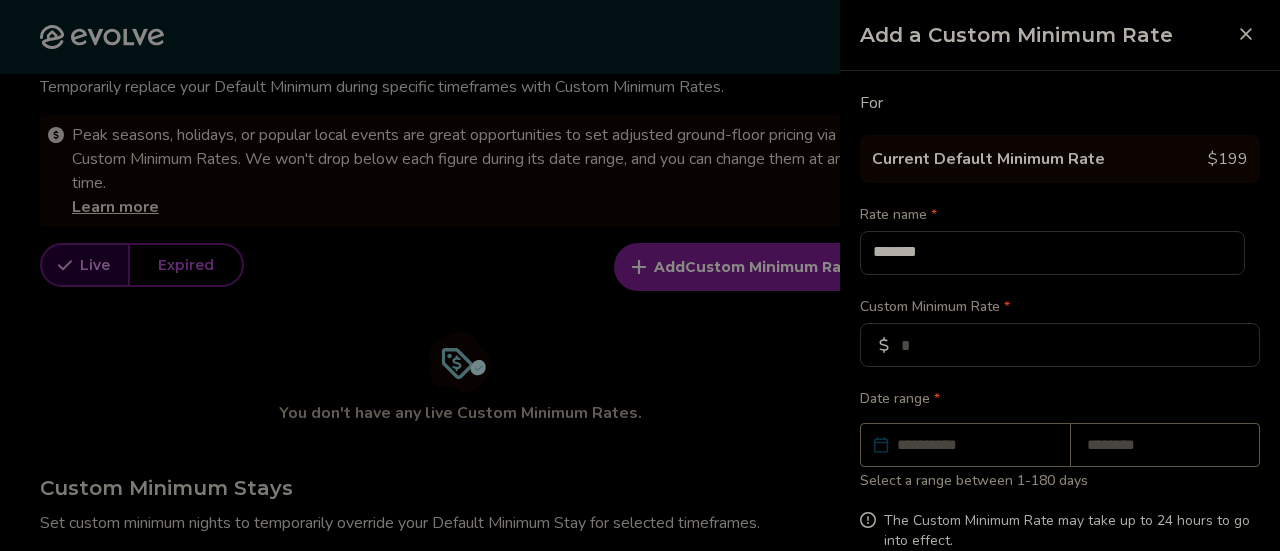 type on "*" 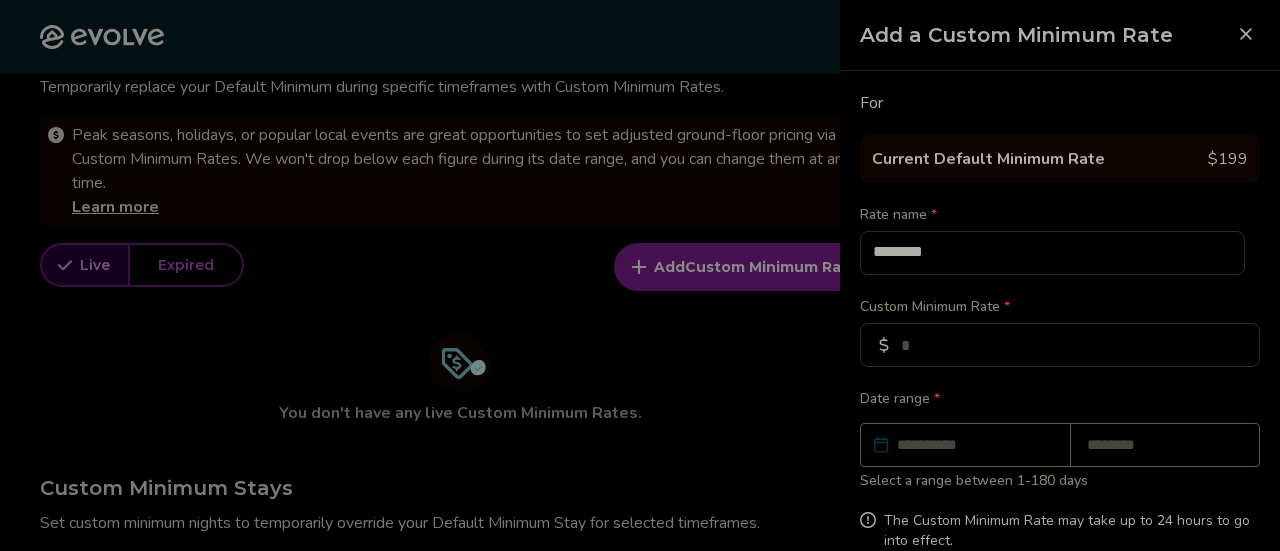 type on "*" 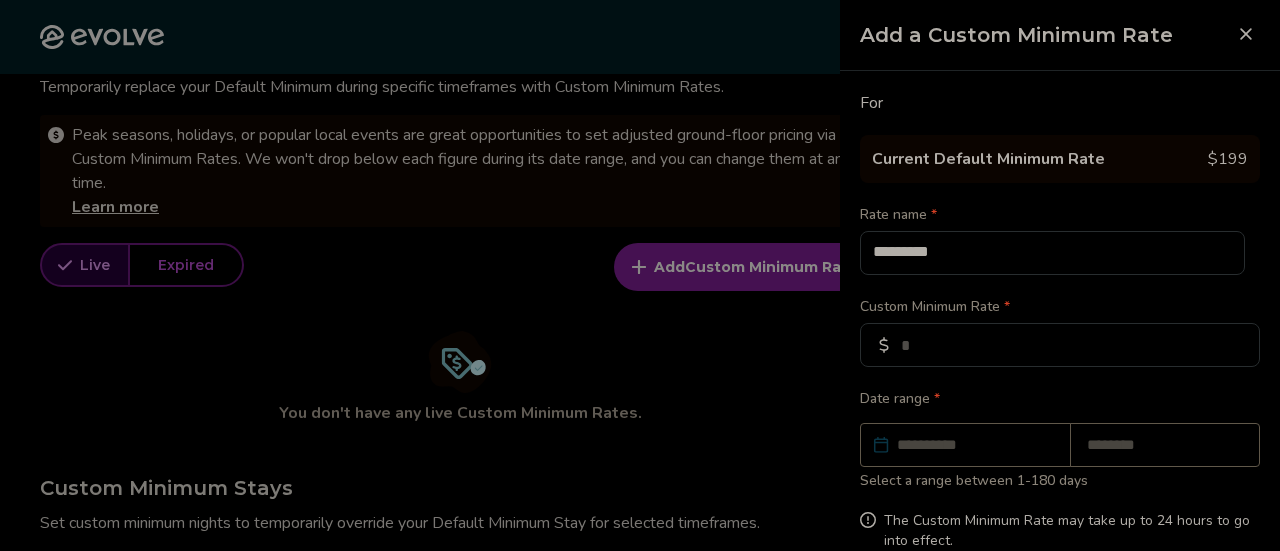 type on "*" 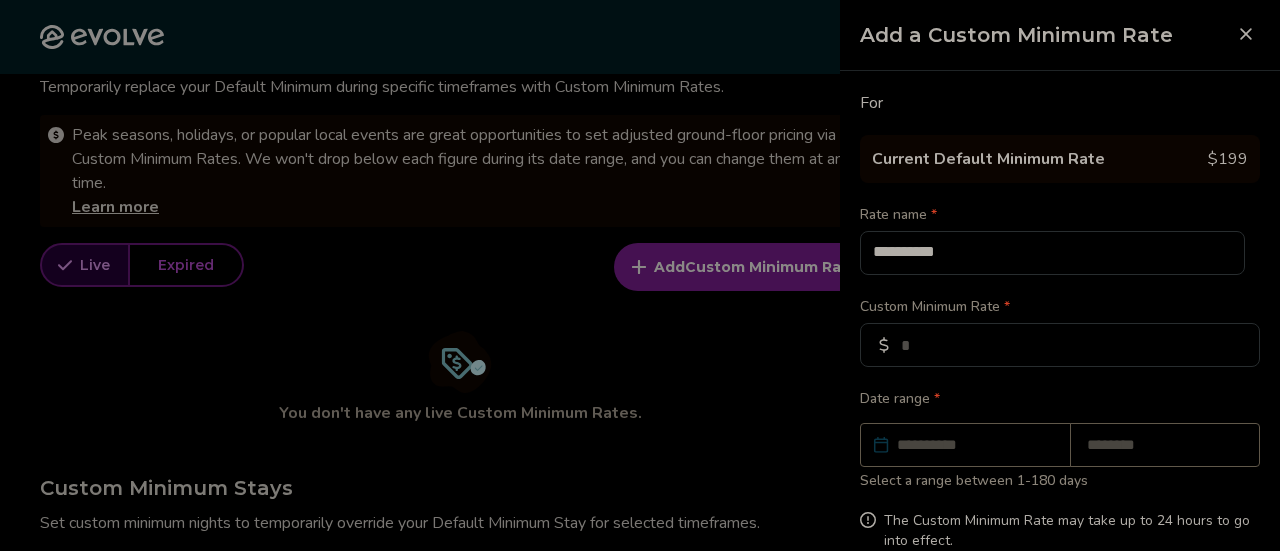type on "*" 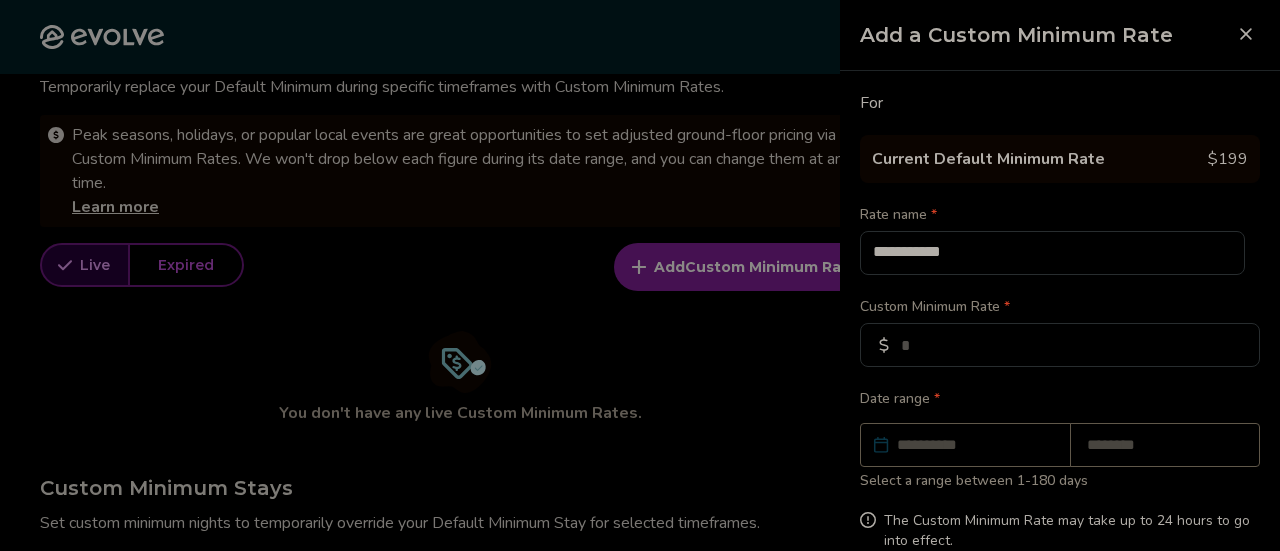 type on "*" 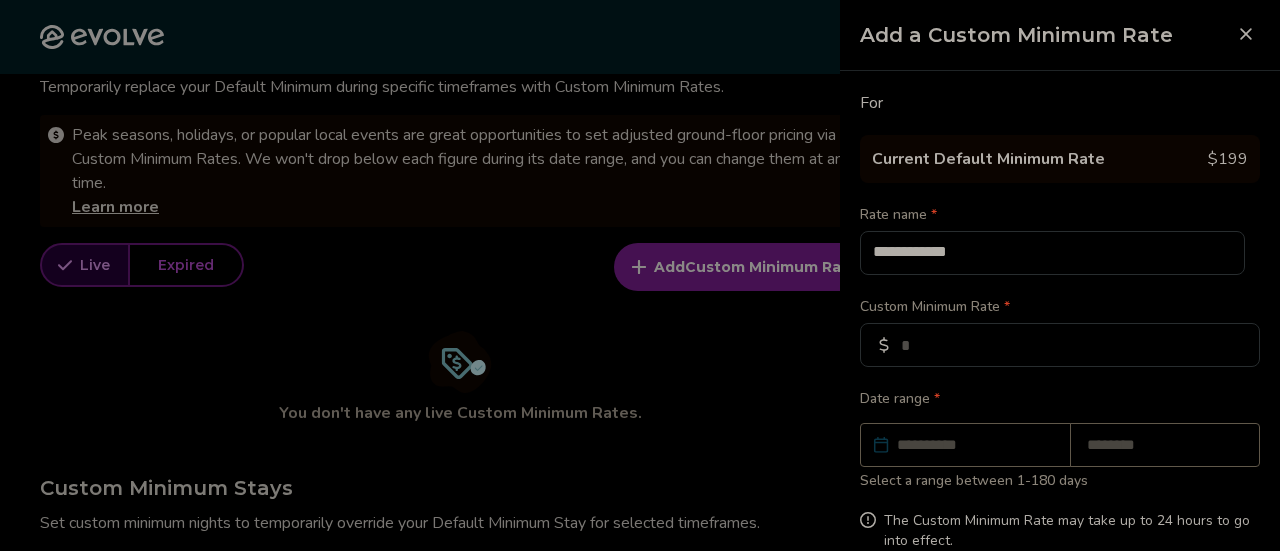 type on "*" 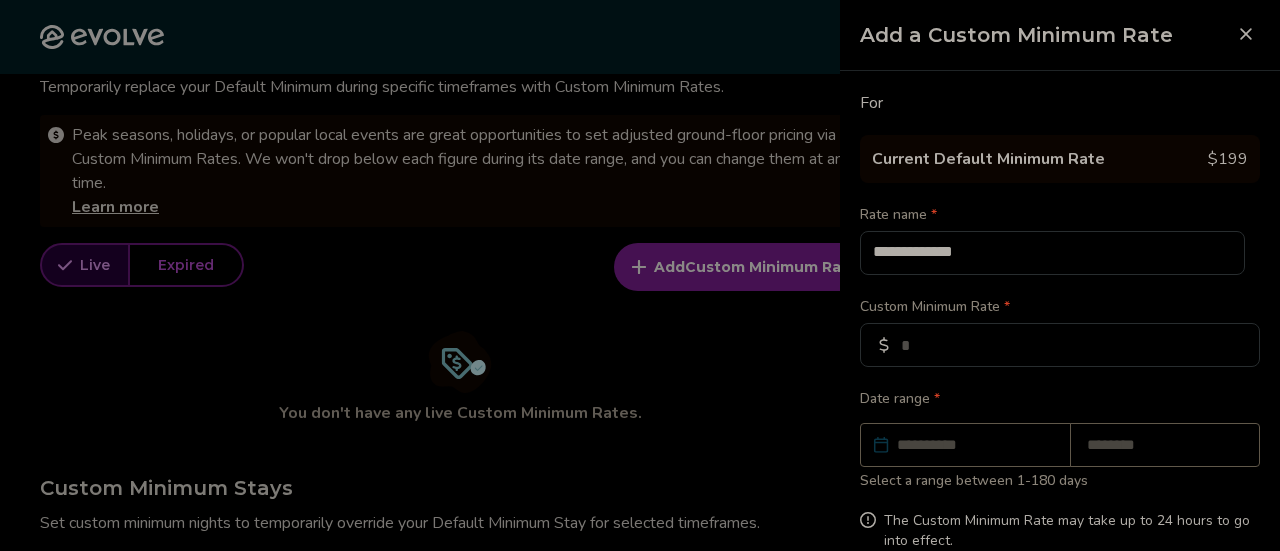 type on "*" 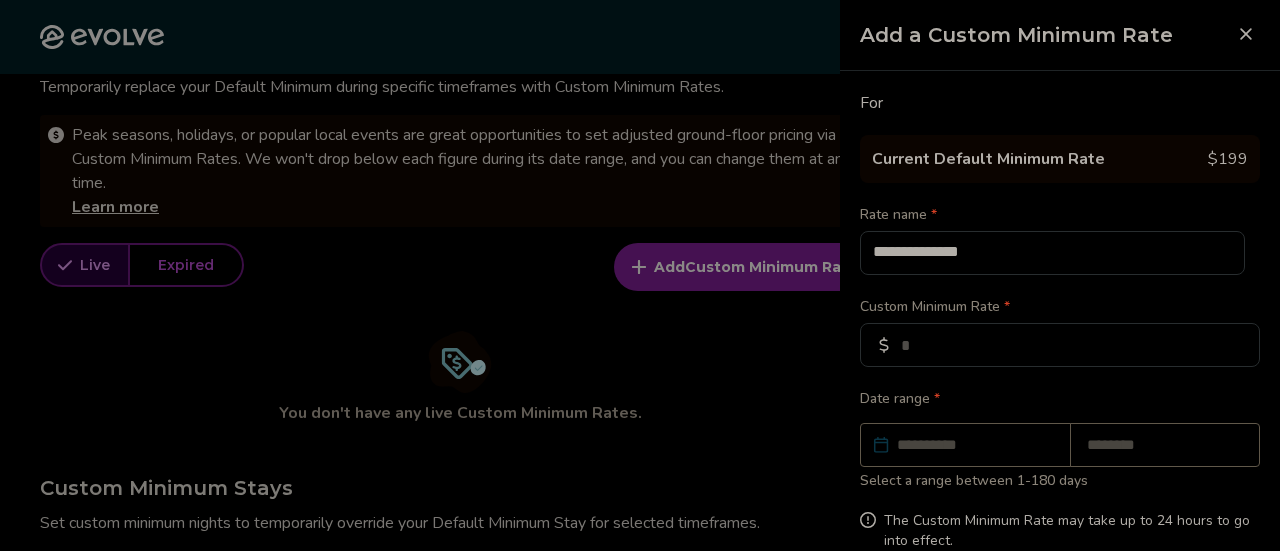 type on "*" 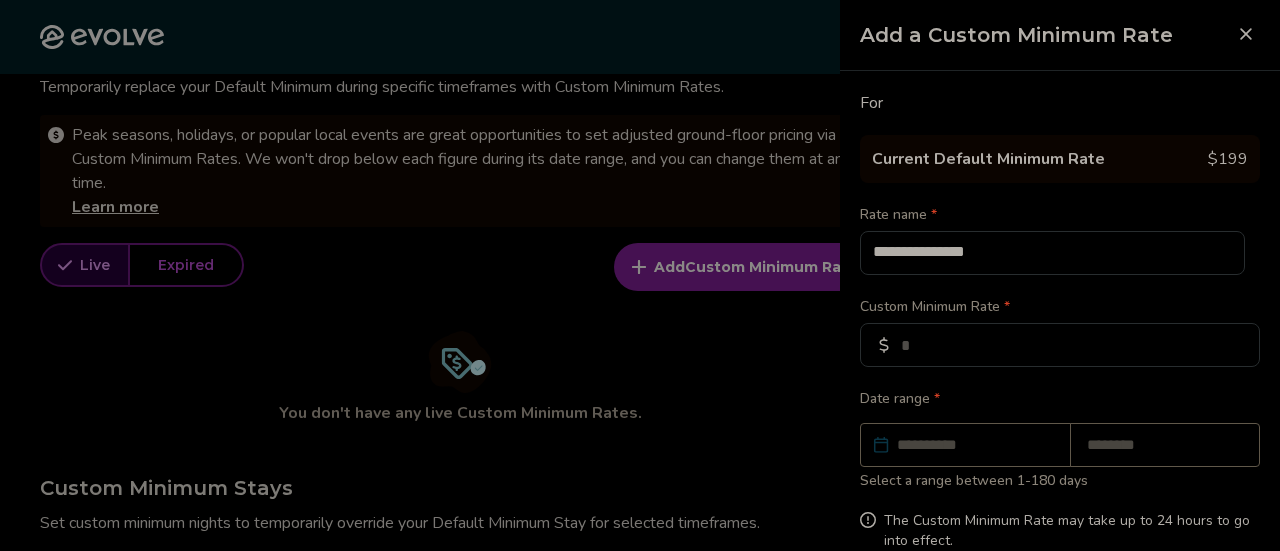 type on "**********" 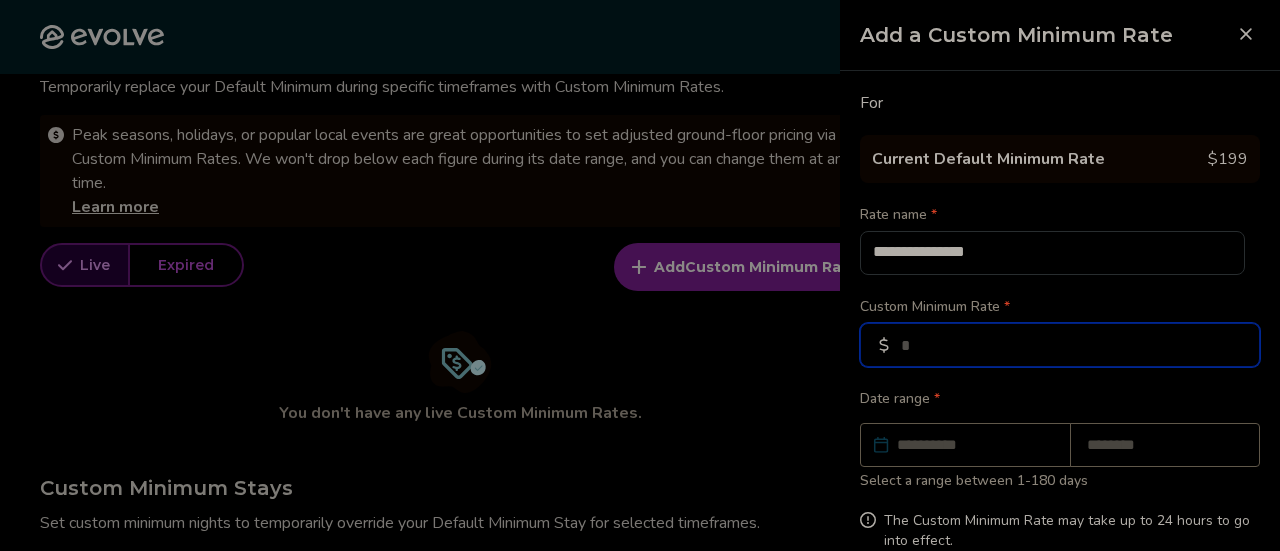 click at bounding box center [1060, 345] 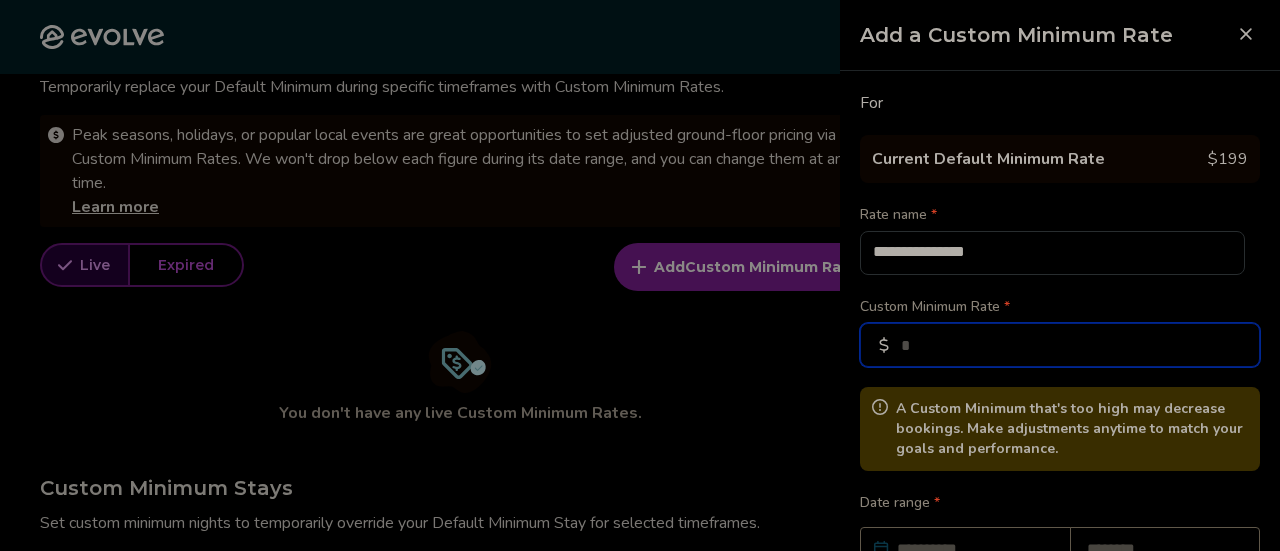 scroll, scrollTop: 194, scrollLeft: 0, axis: vertical 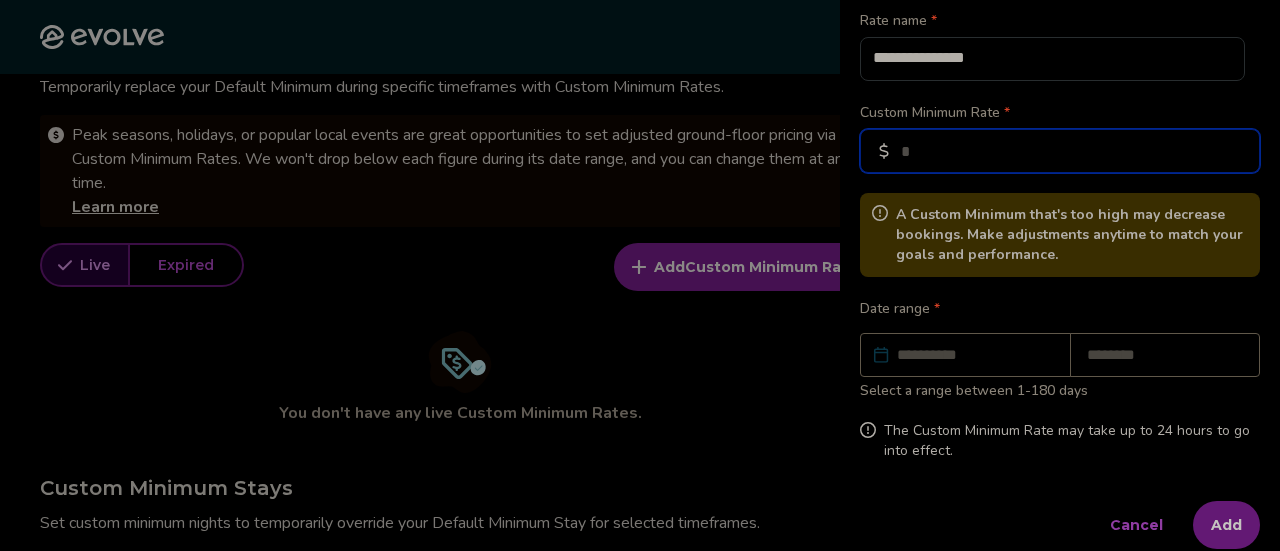 type on "***" 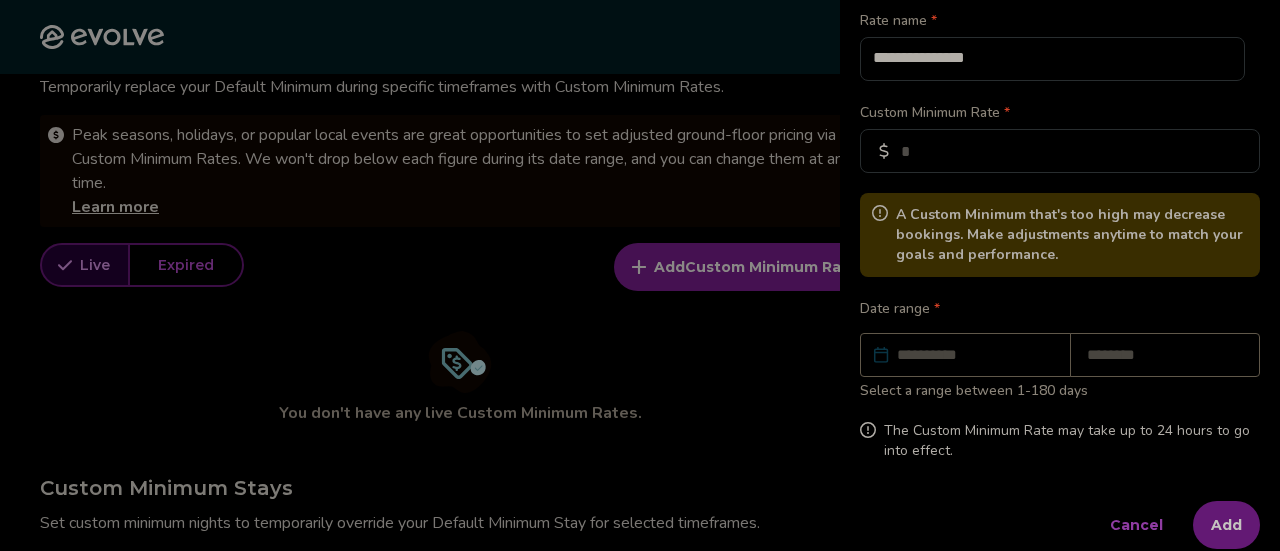 click at bounding box center [975, 355] 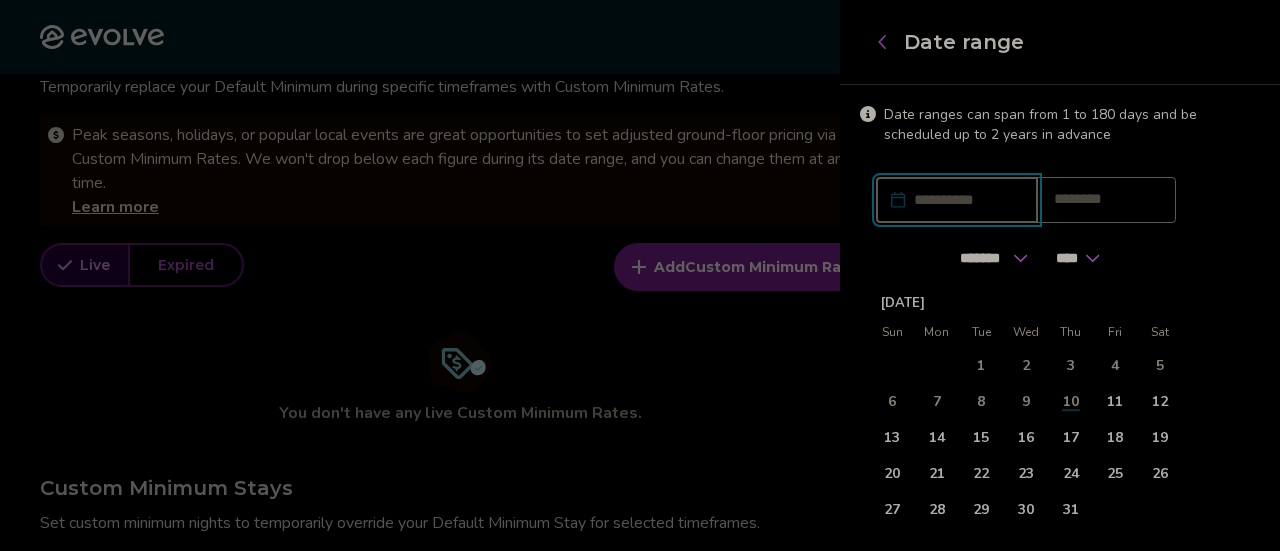 click at bounding box center [1164, 257] 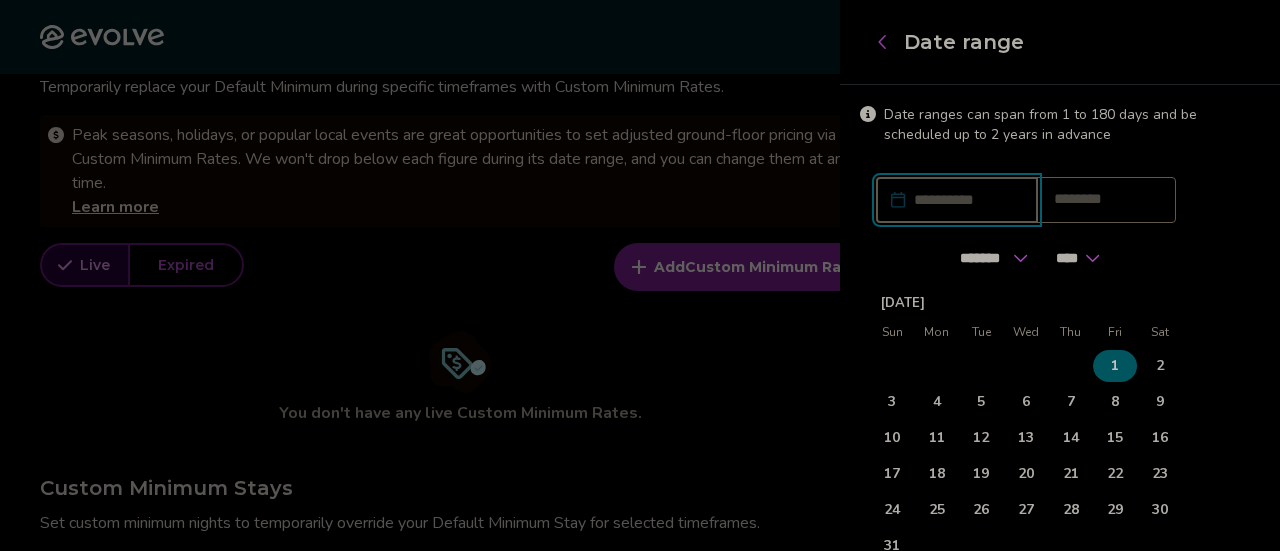 click on "1" at bounding box center [1115, 366] 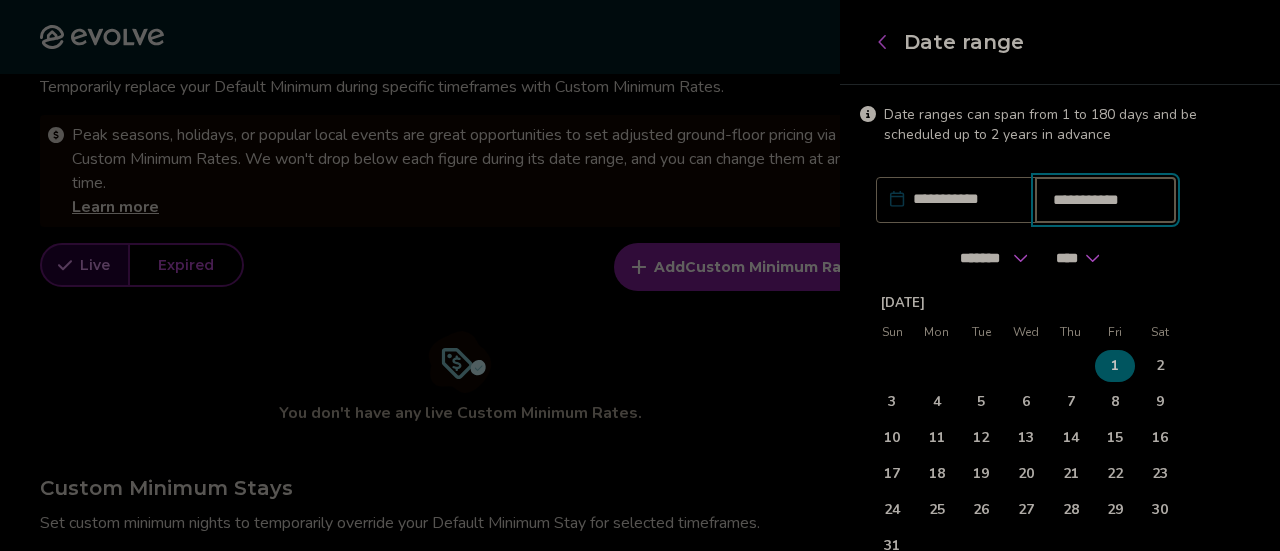 click at bounding box center [1164, 257] 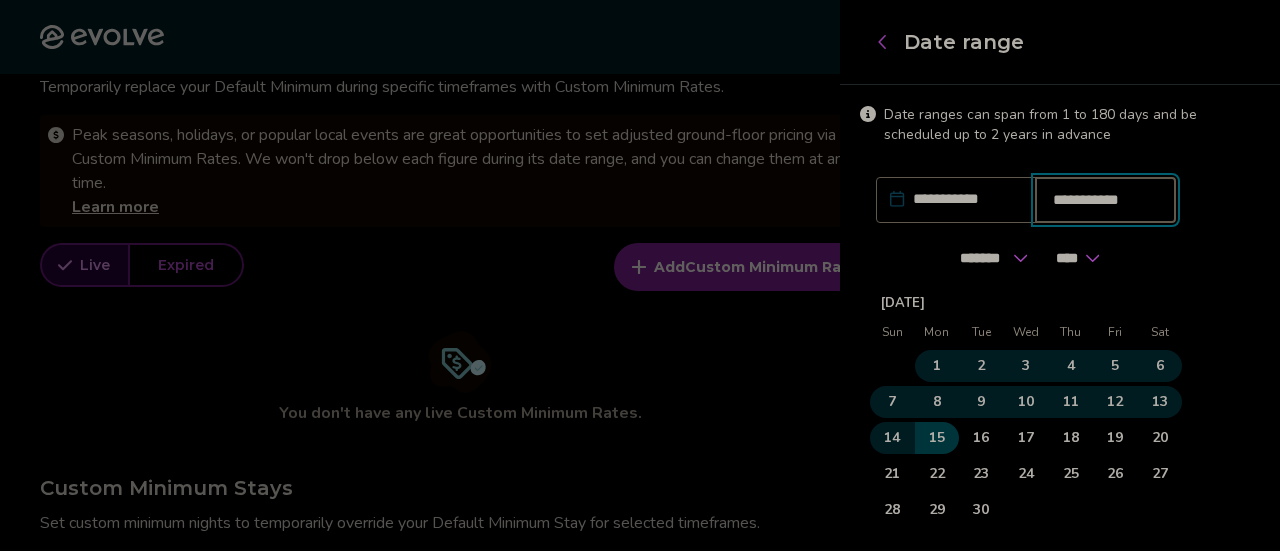 click on "15" at bounding box center (937, 438) 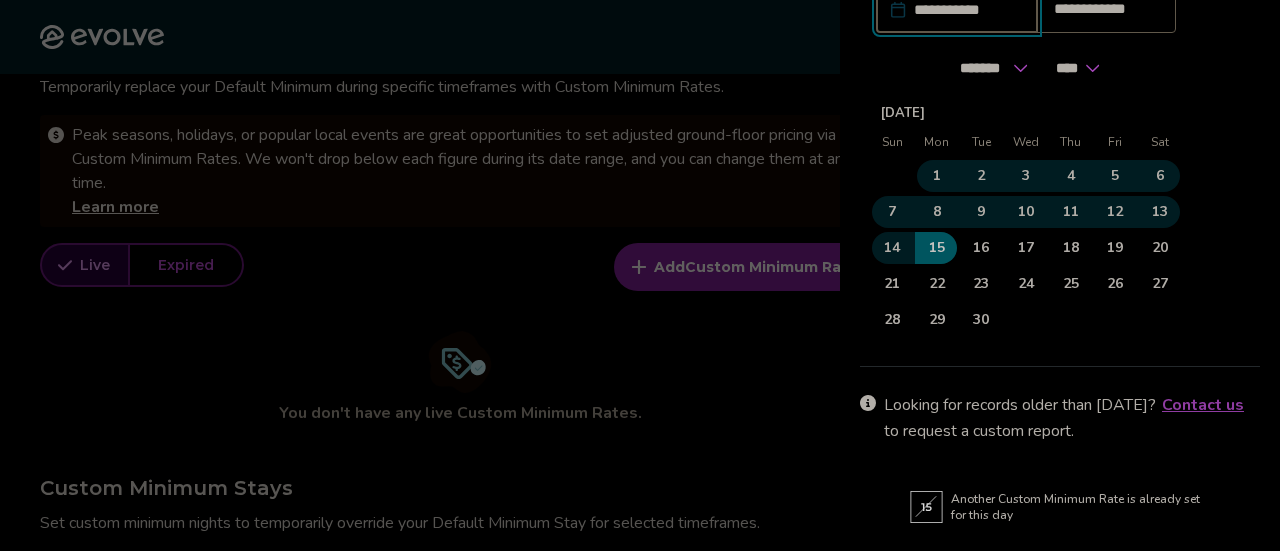 scroll, scrollTop: 252, scrollLeft: 0, axis: vertical 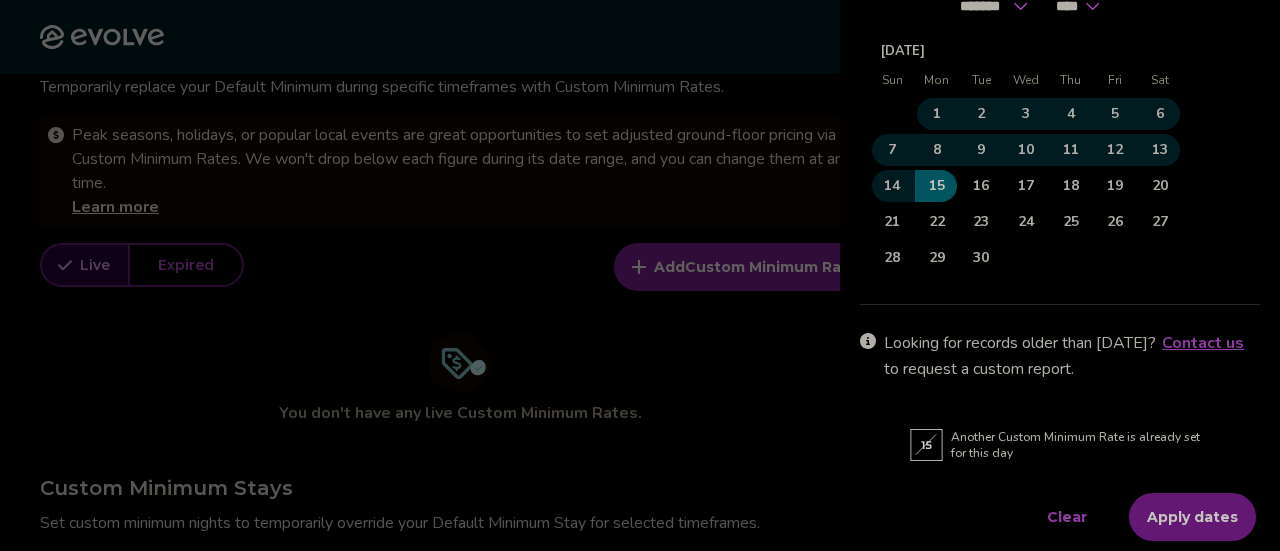 click on "Apply dates" at bounding box center [1192, 517] 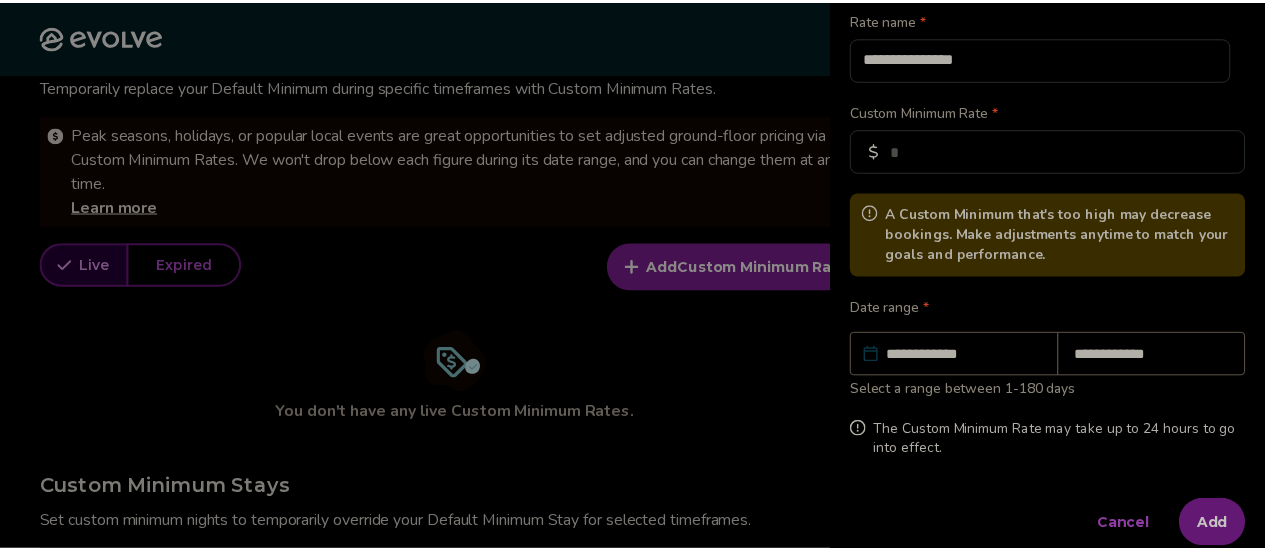 scroll, scrollTop: 212, scrollLeft: 0, axis: vertical 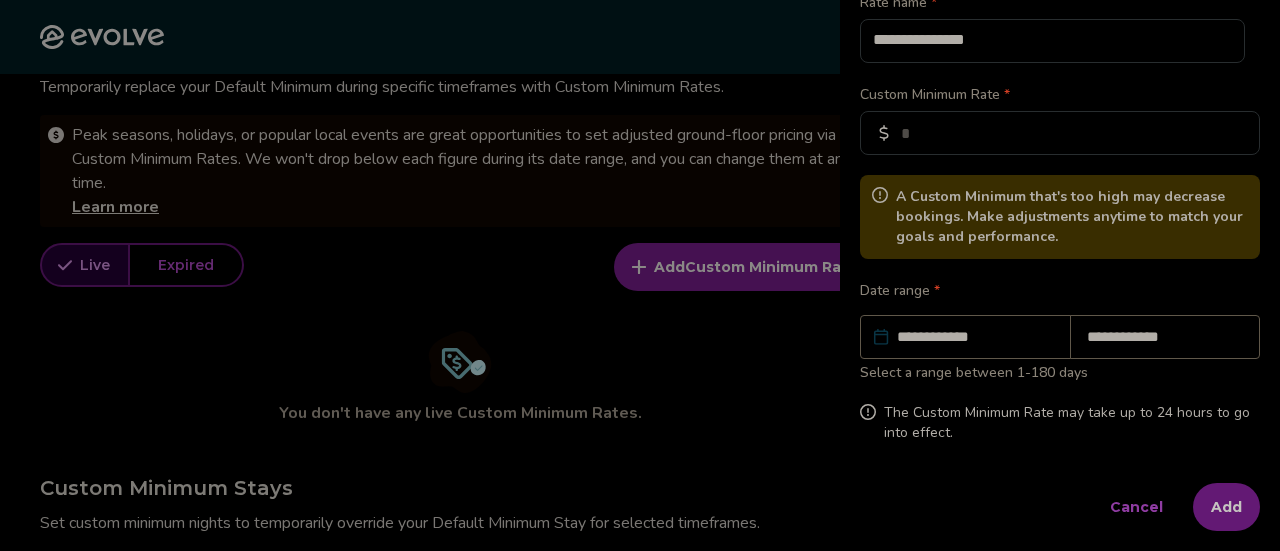 click on "Add" at bounding box center (1226, 507) 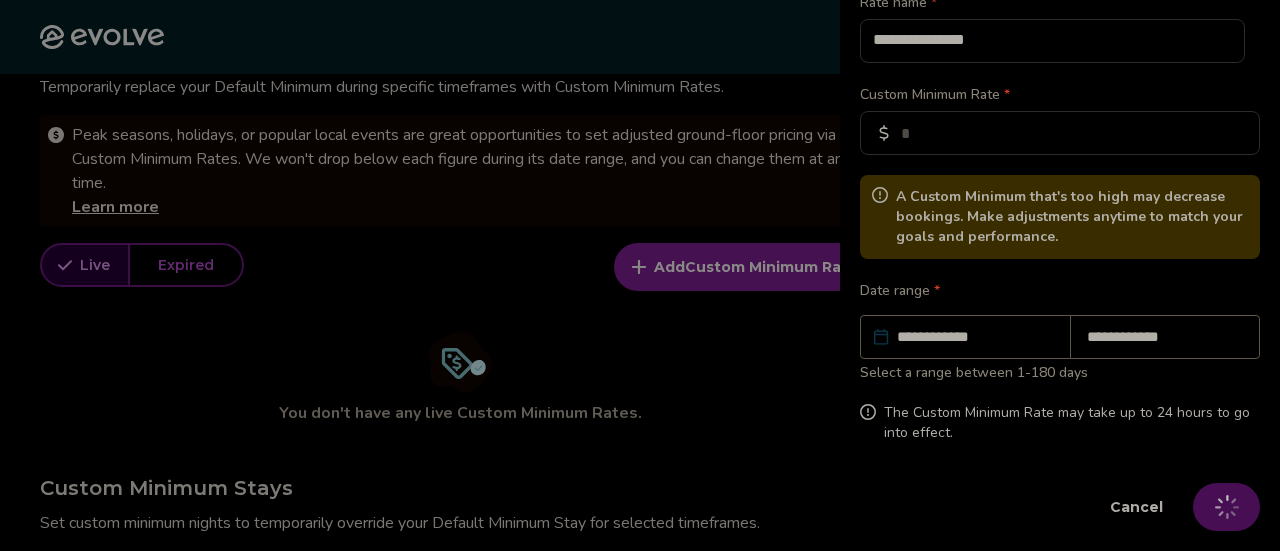 type on "*" 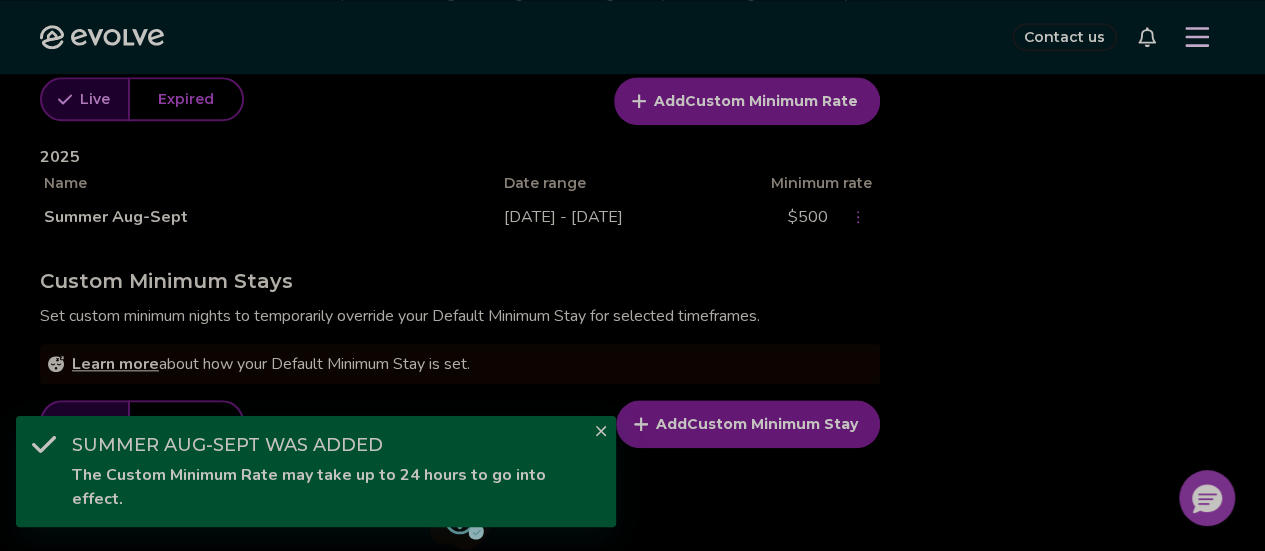 scroll, scrollTop: 941, scrollLeft: 0, axis: vertical 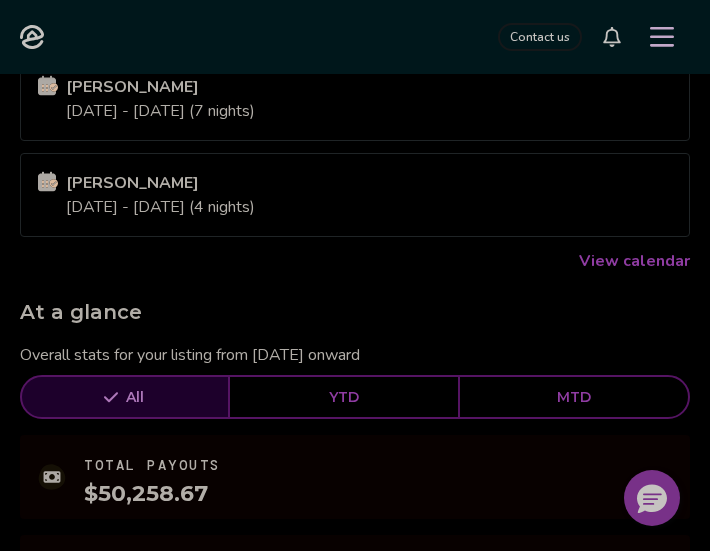 click on "View calendar" at bounding box center [634, 261] 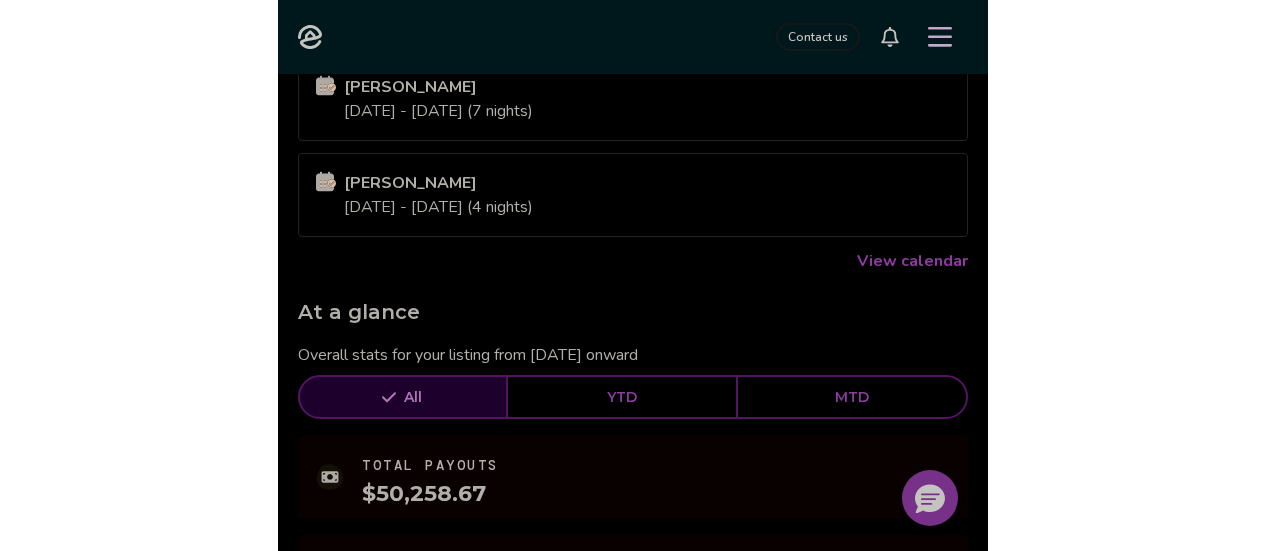 scroll, scrollTop: 0, scrollLeft: 0, axis: both 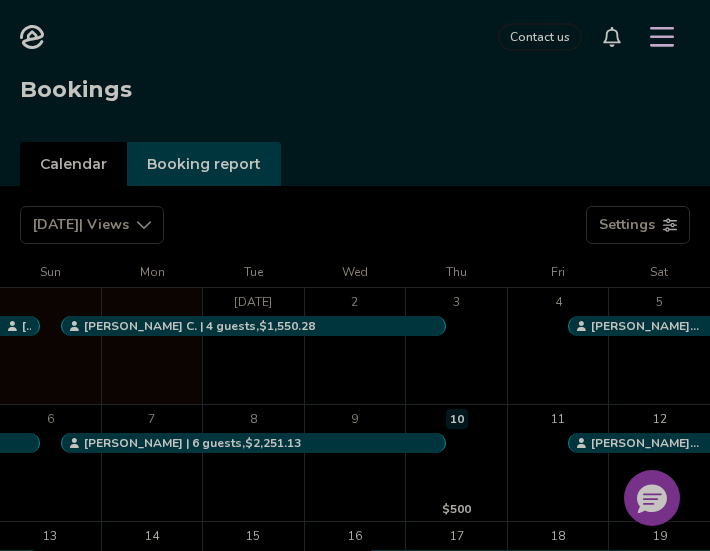 click on "Settings" at bounding box center [638, 225] 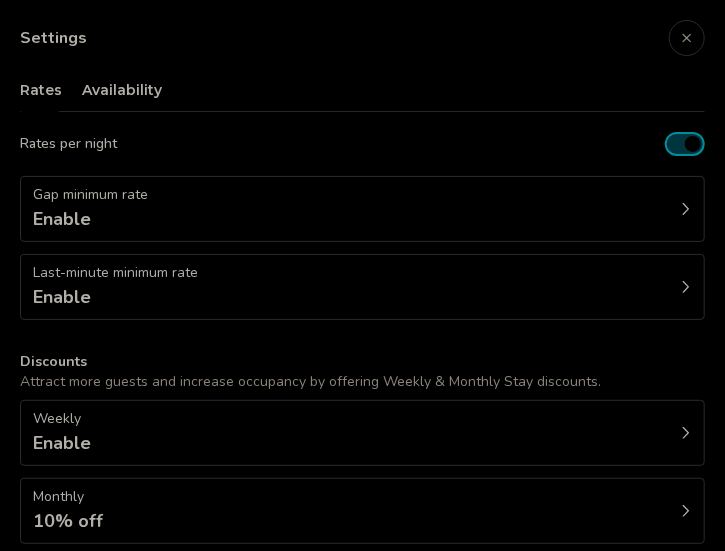 click at bounding box center [687, 38] 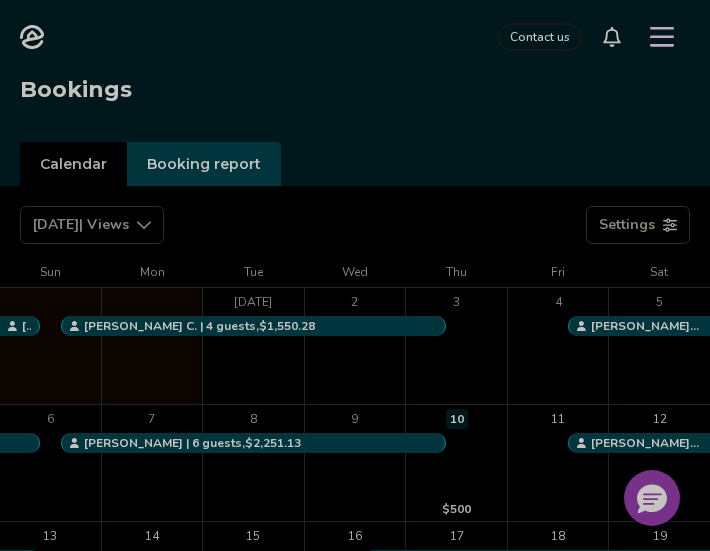 click on "Settings" at bounding box center (627, 225) 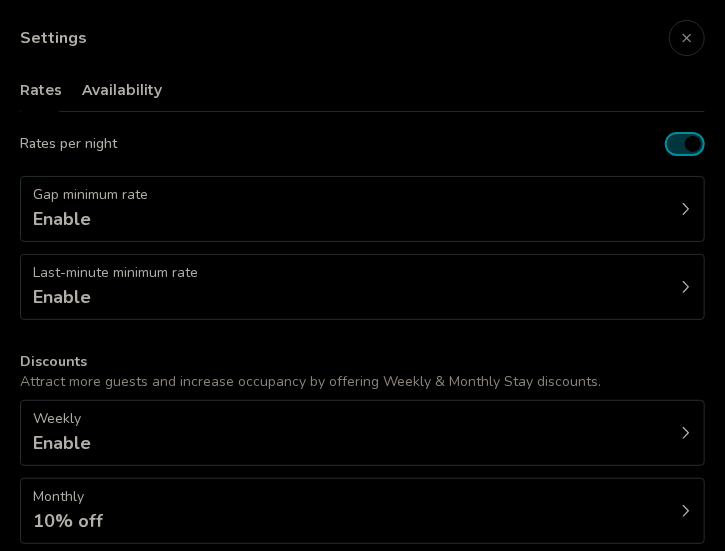 click 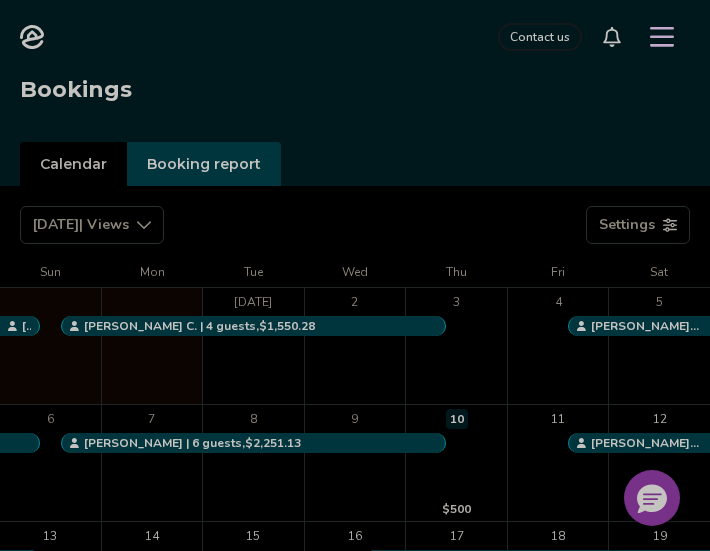 click on "Settings" at bounding box center [627, 225] 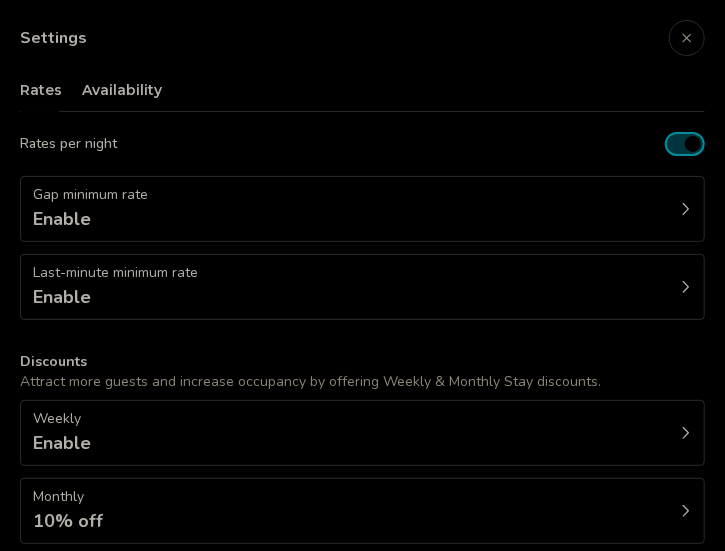 click 